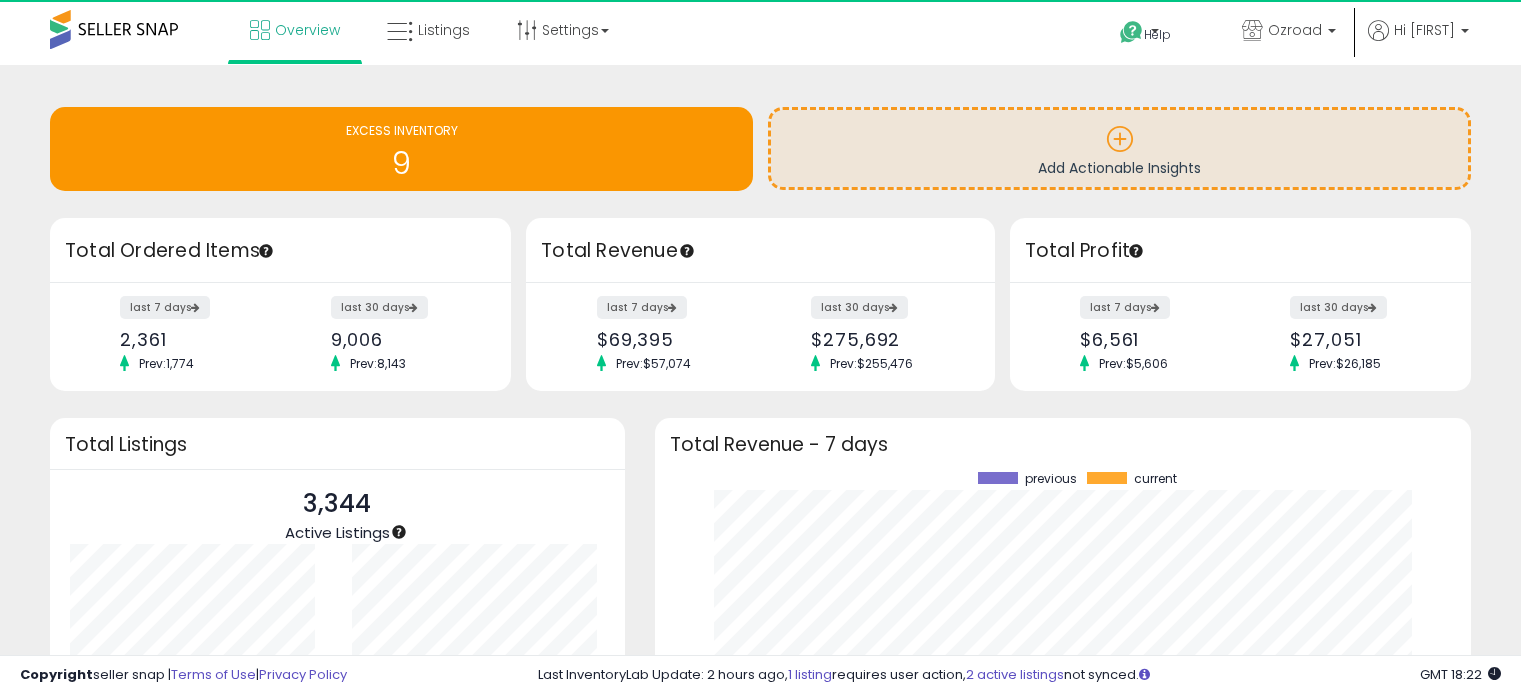 scroll, scrollTop: 0, scrollLeft: 0, axis: both 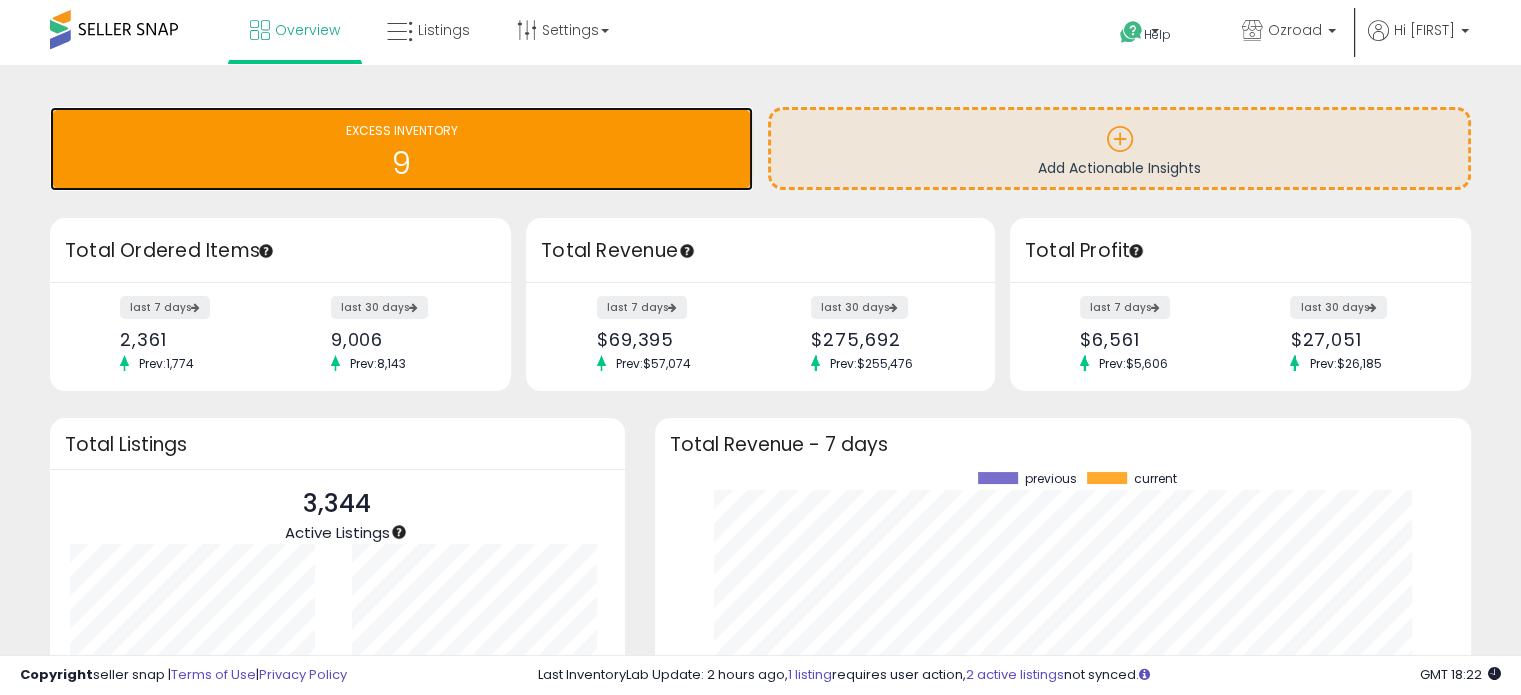 click on "9" at bounding box center (401, 151) 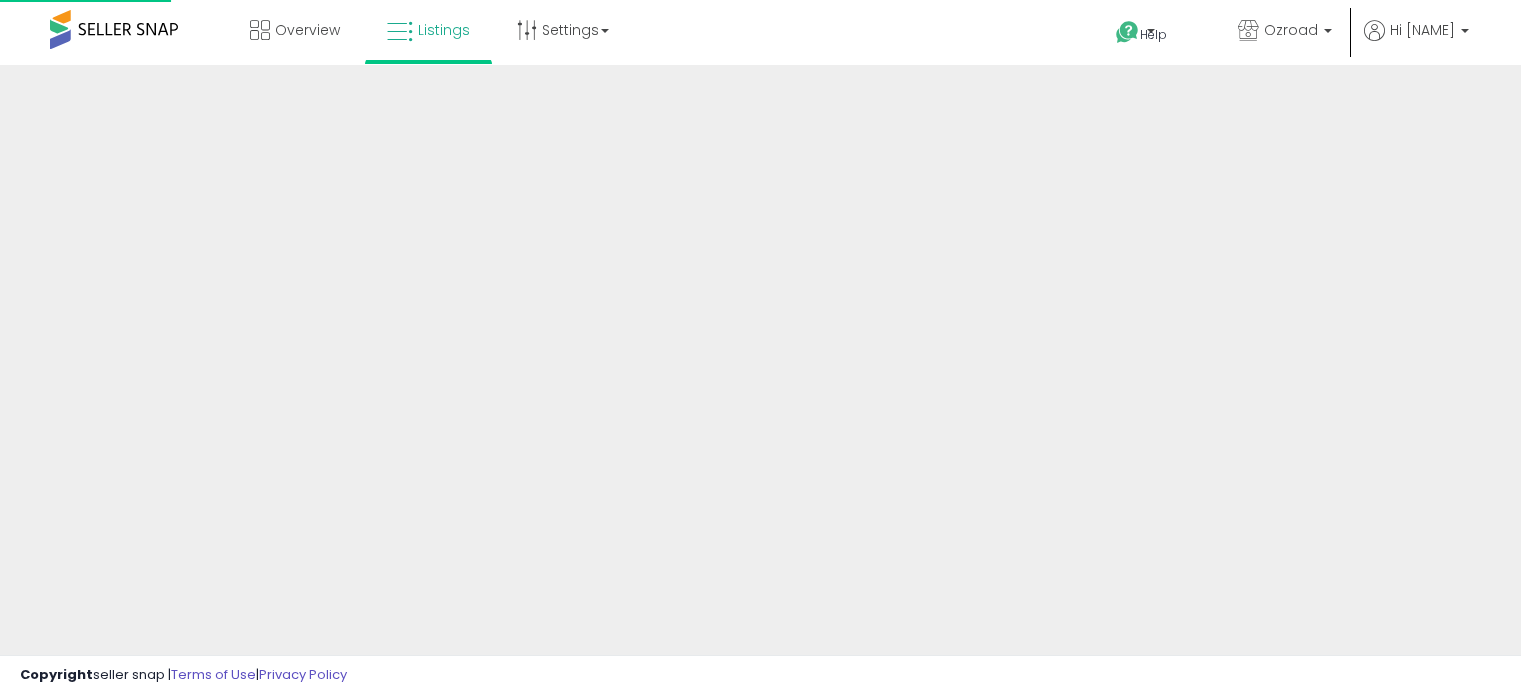 scroll, scrollTop: 0, scrollLeft: 0, axis: both 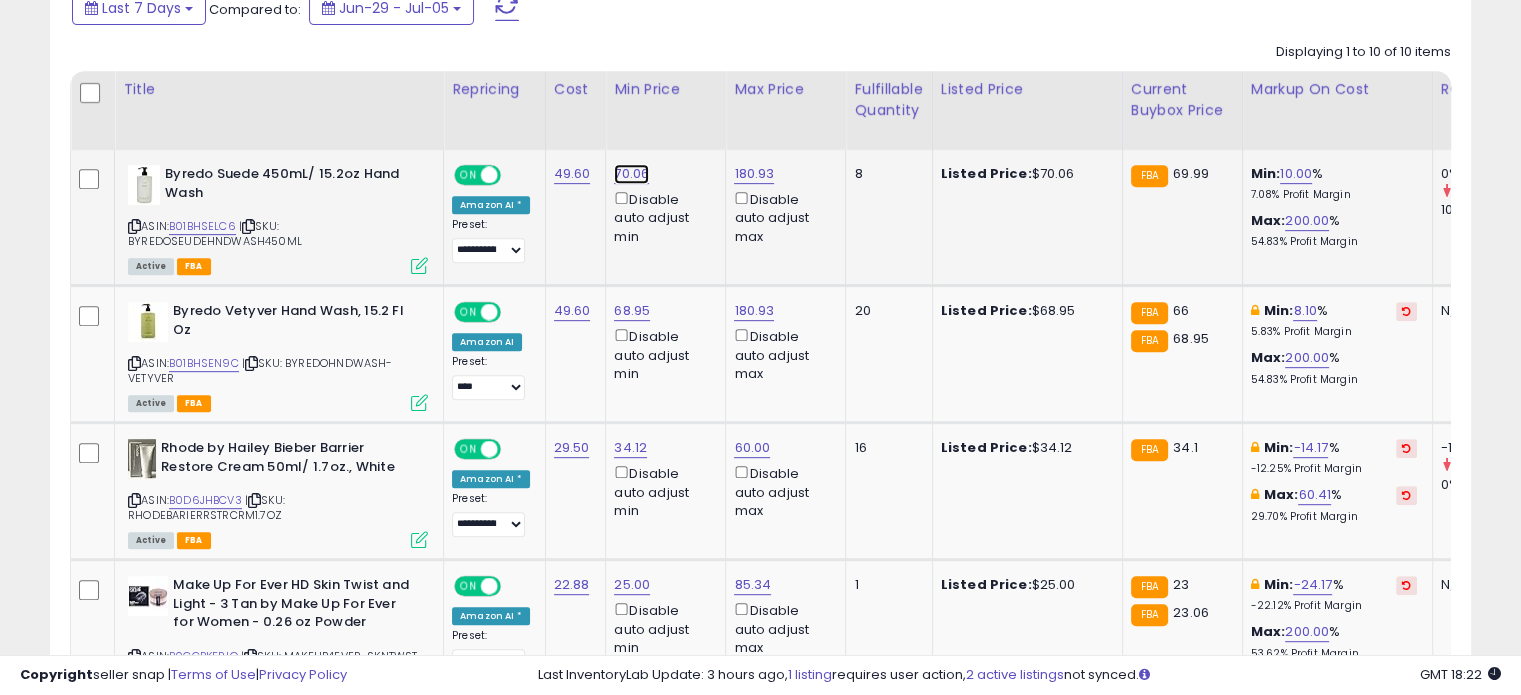 click on "70.06" at bounding box center (631, 174) 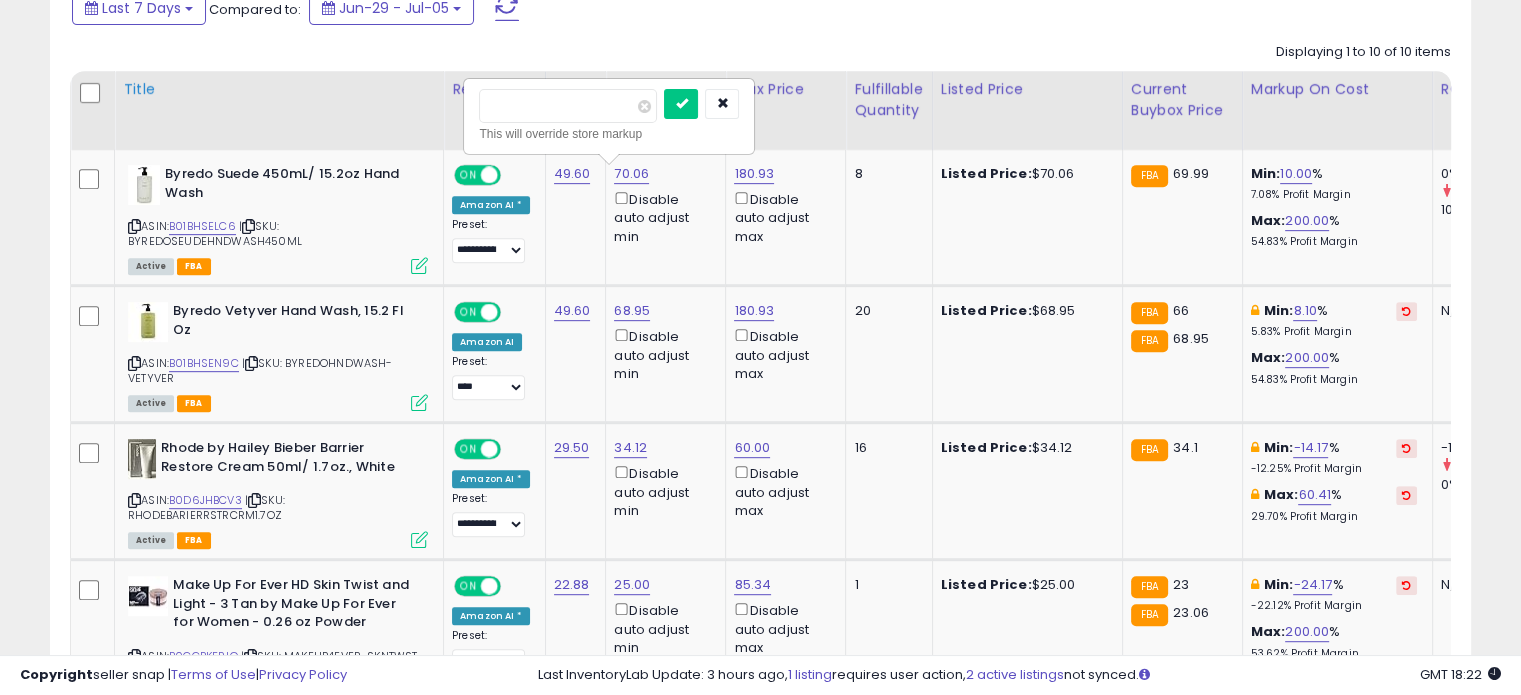 drag, startPoint x: 564, startPoint y: 95, endPoint x: 432, endPoint y: 88, distance: 132.18547 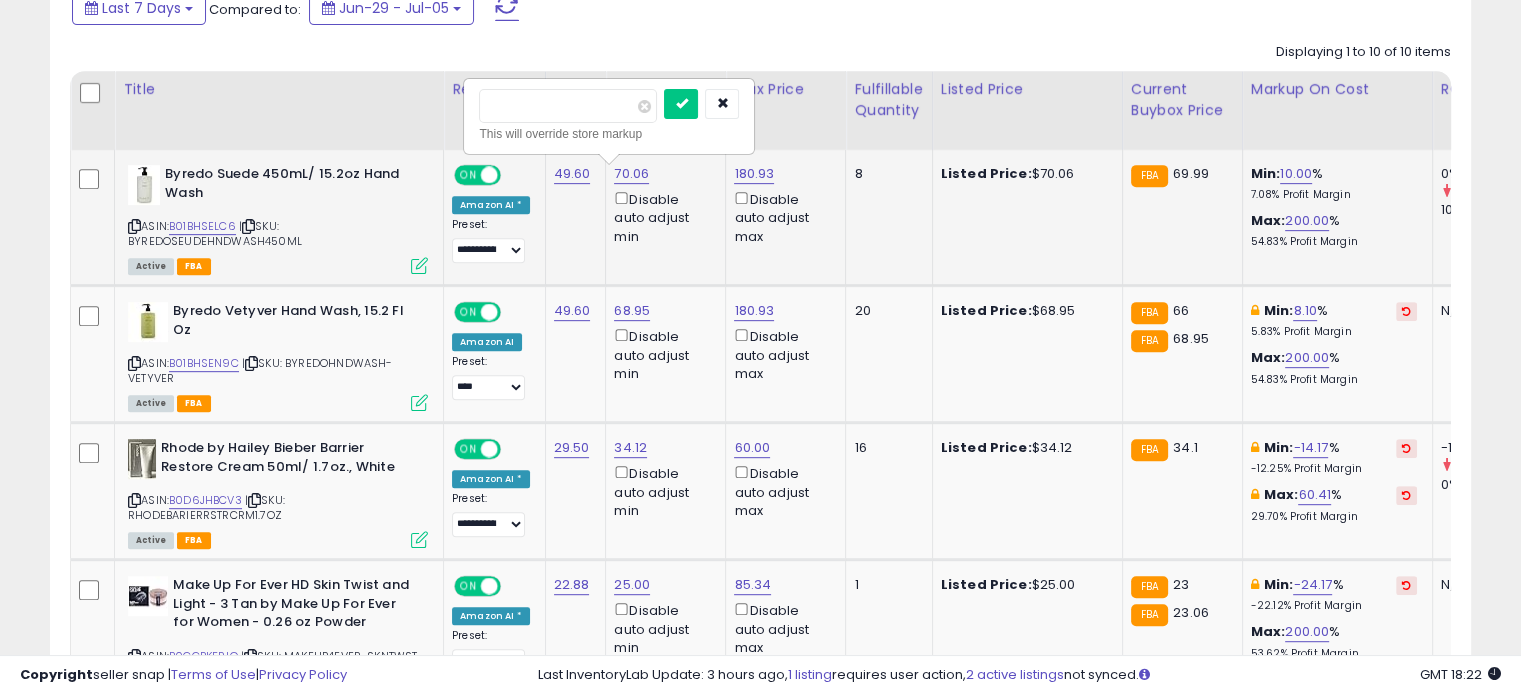 type on "**" 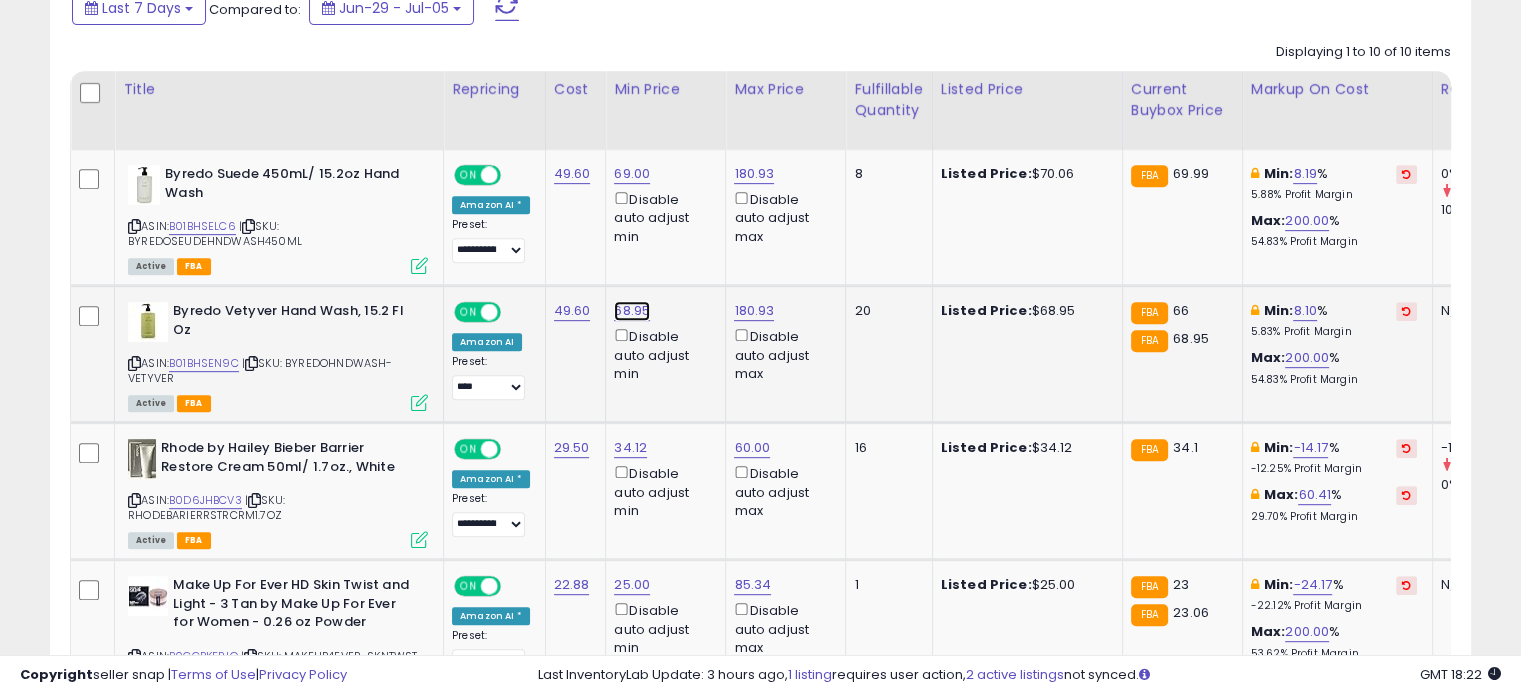 click on "68.95" at bounding box center (632, 174) 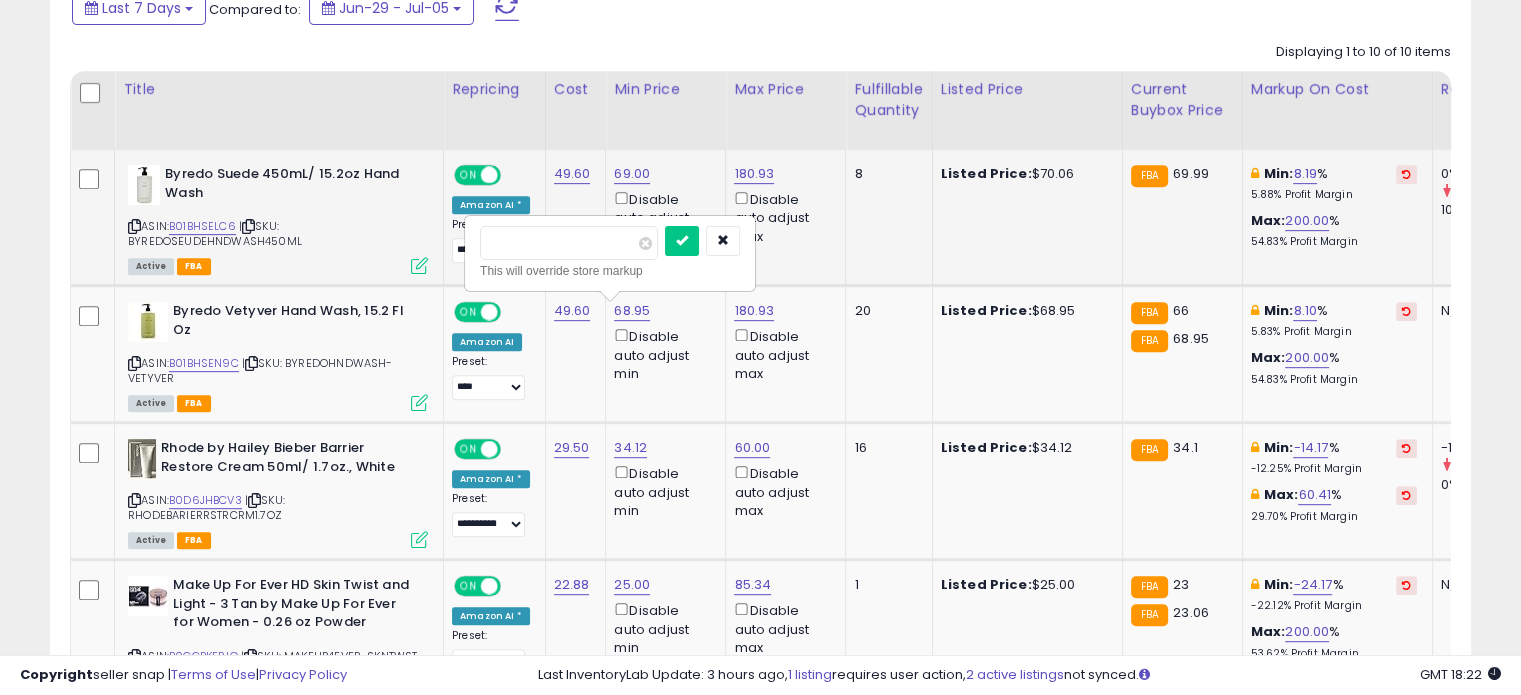drag, startPoint x: 602, startPoint y: 227, endPoint x: 437, endPoint y: 242, distance: 165.68042 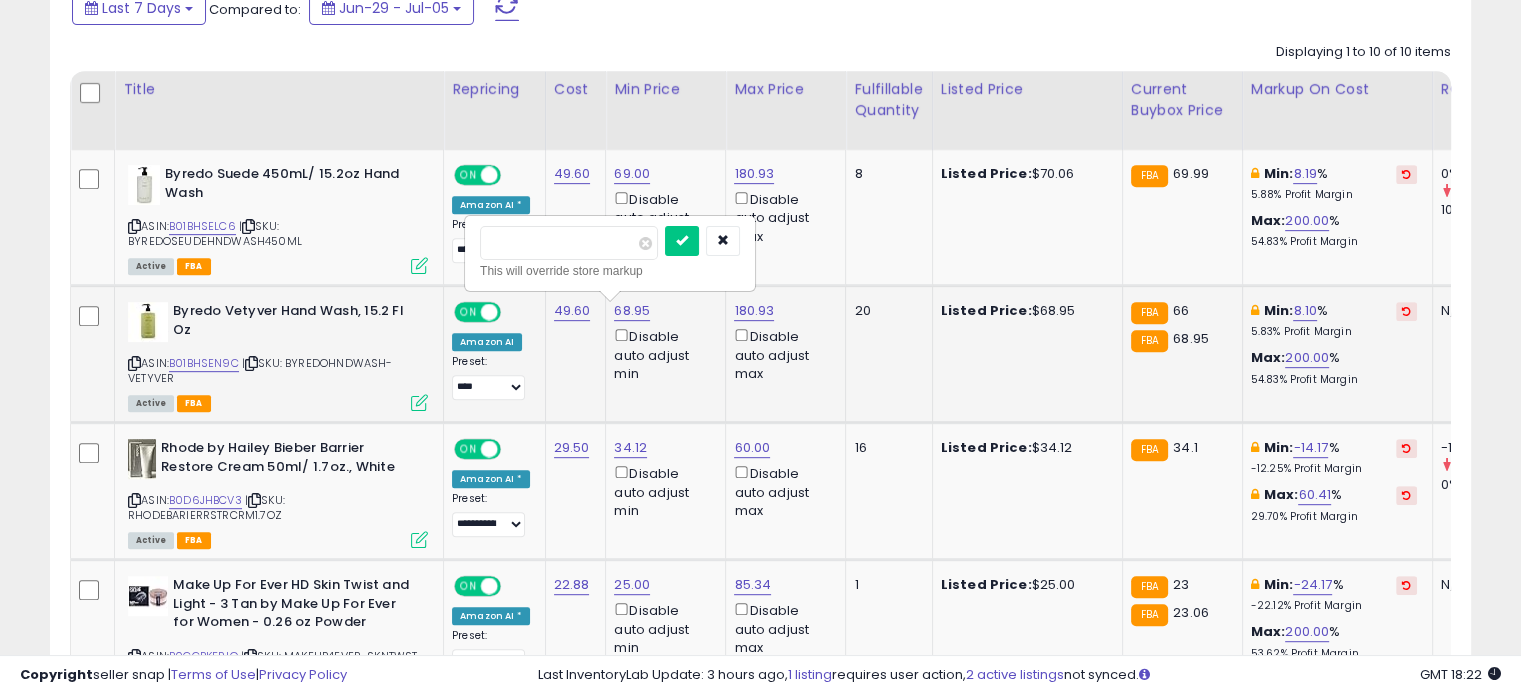 type on "**" 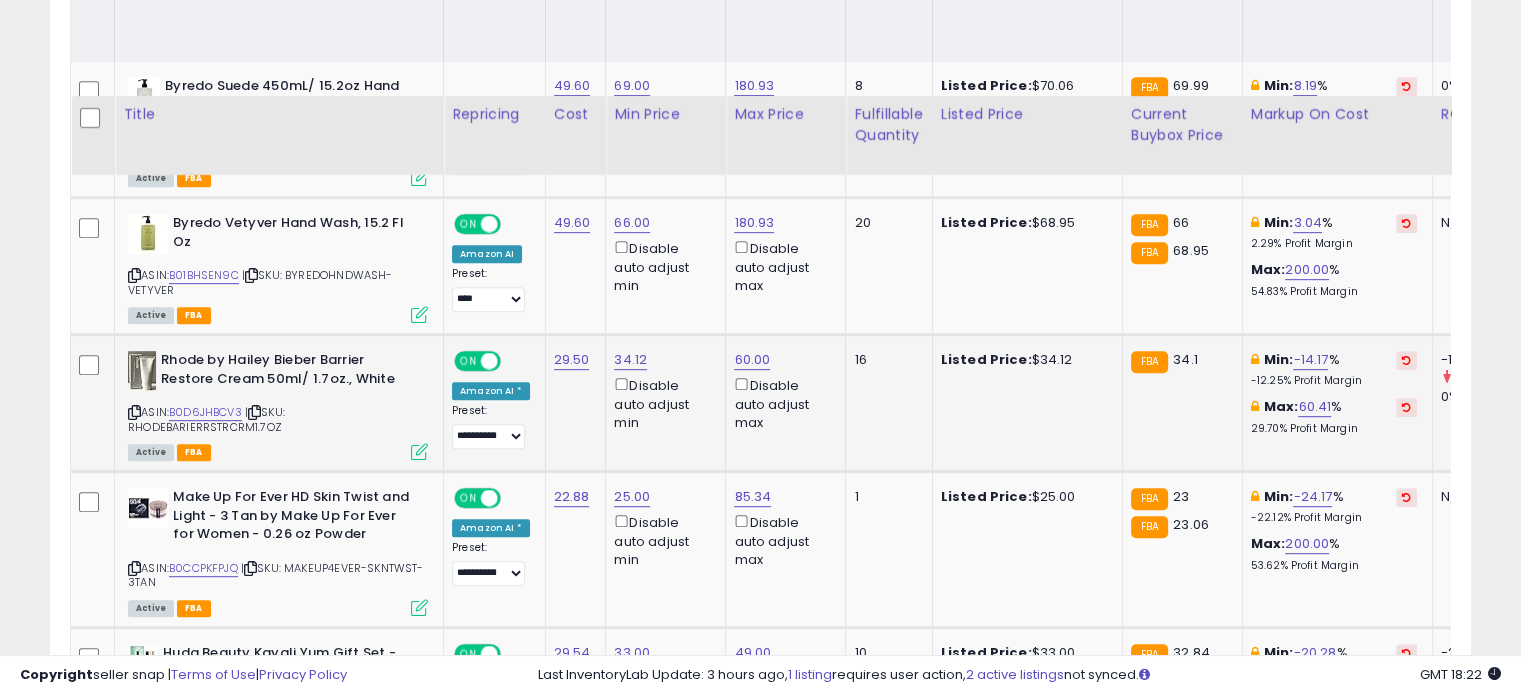 scroll, scrollTop: 1100, scrollLeft: 0, axis: vertical 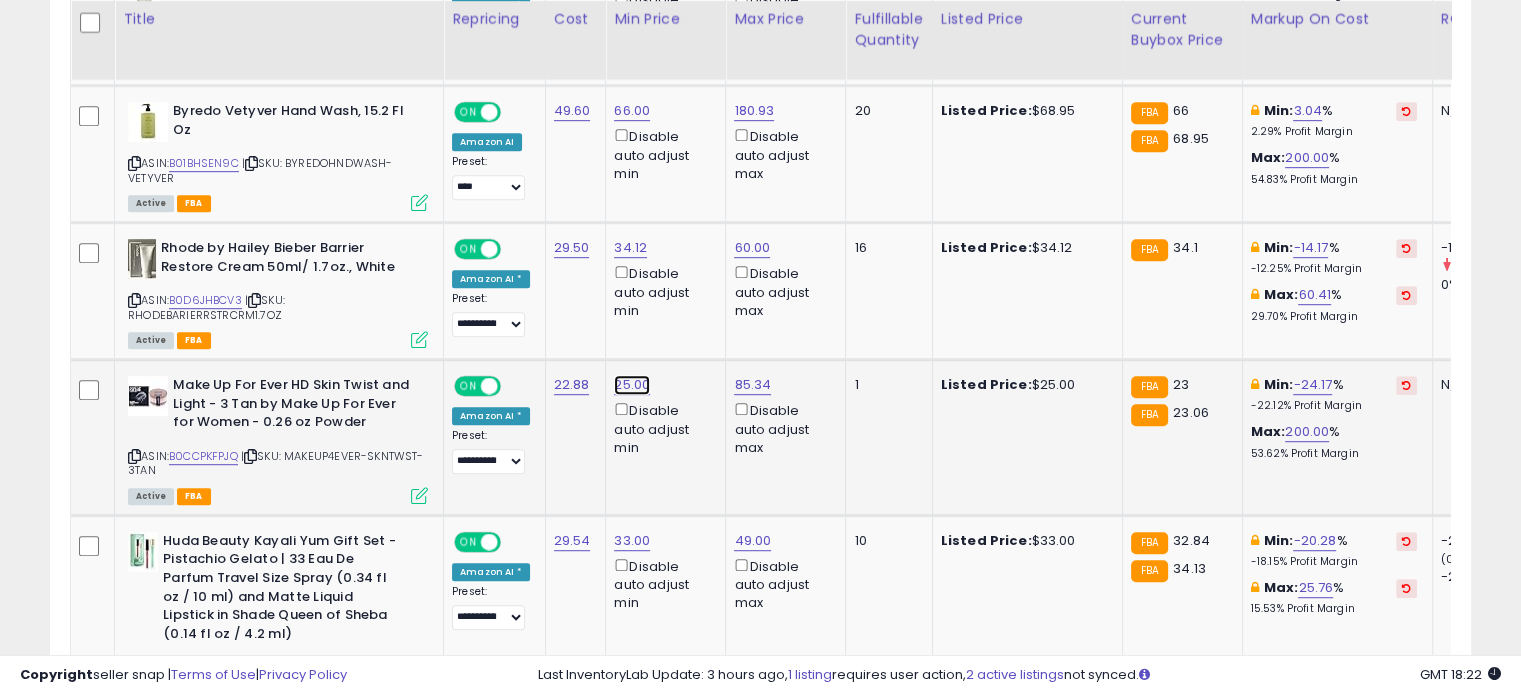 click on "25.00" at bounding box center (632, -26) 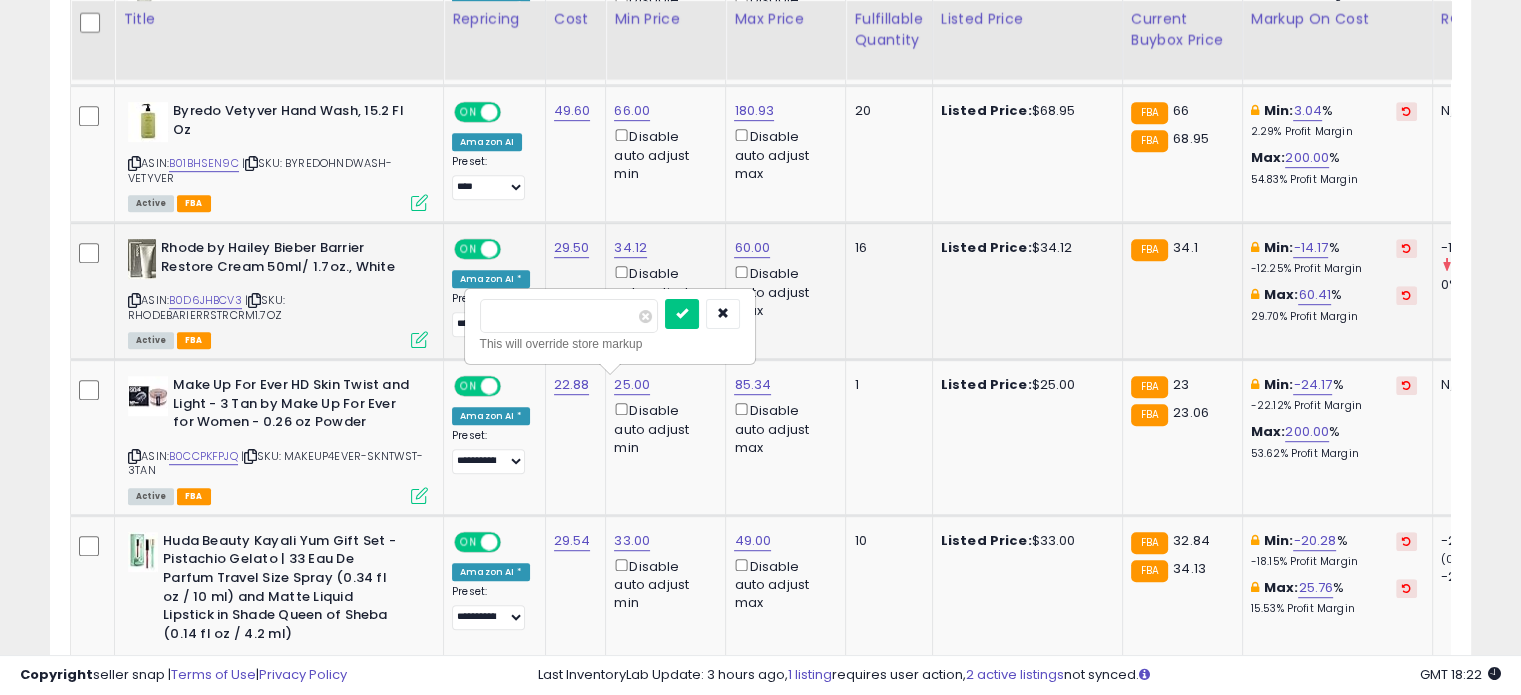 drag, startPoint x: 588, startPoint y: 318, endPoint x: 354, endPoint y: 302, distance: 234.54637 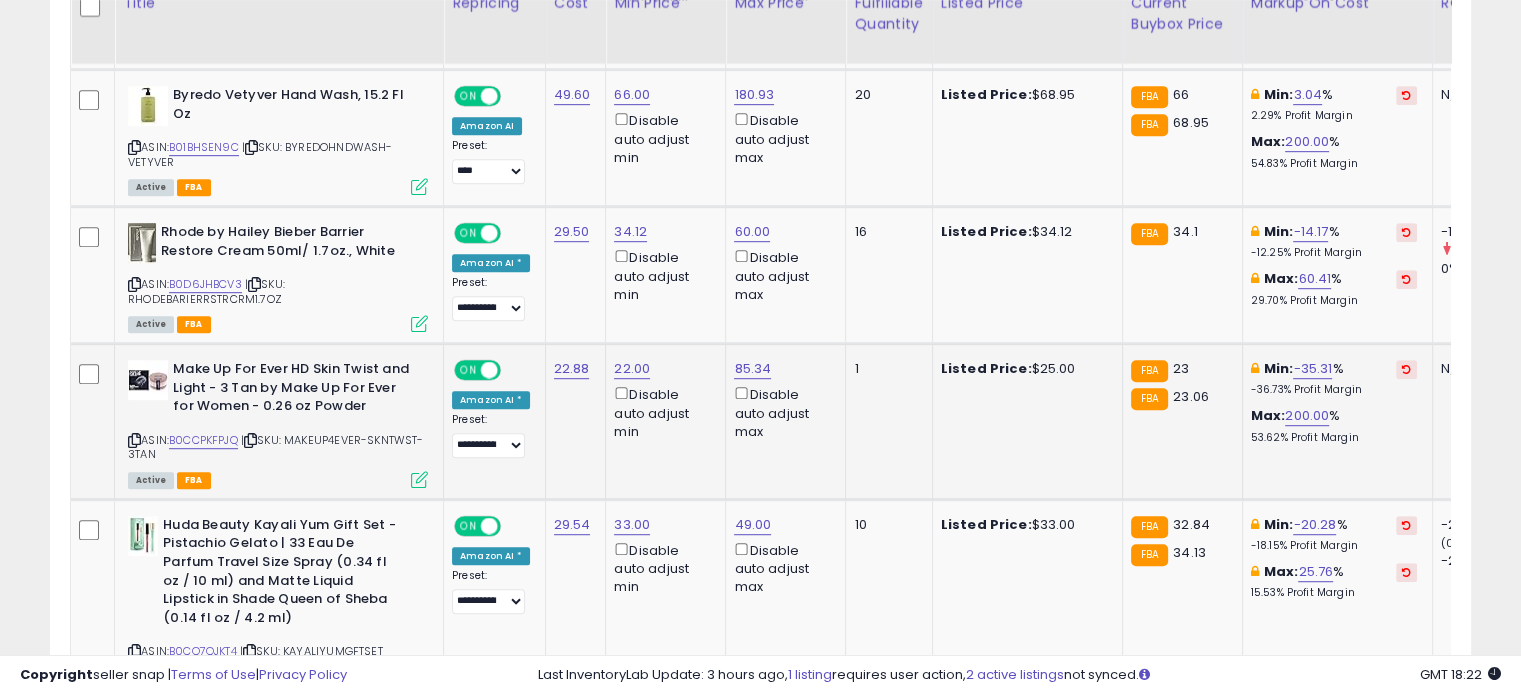 scroll, scrollTop: 1300, scrollLeft: 0, axis: vertical 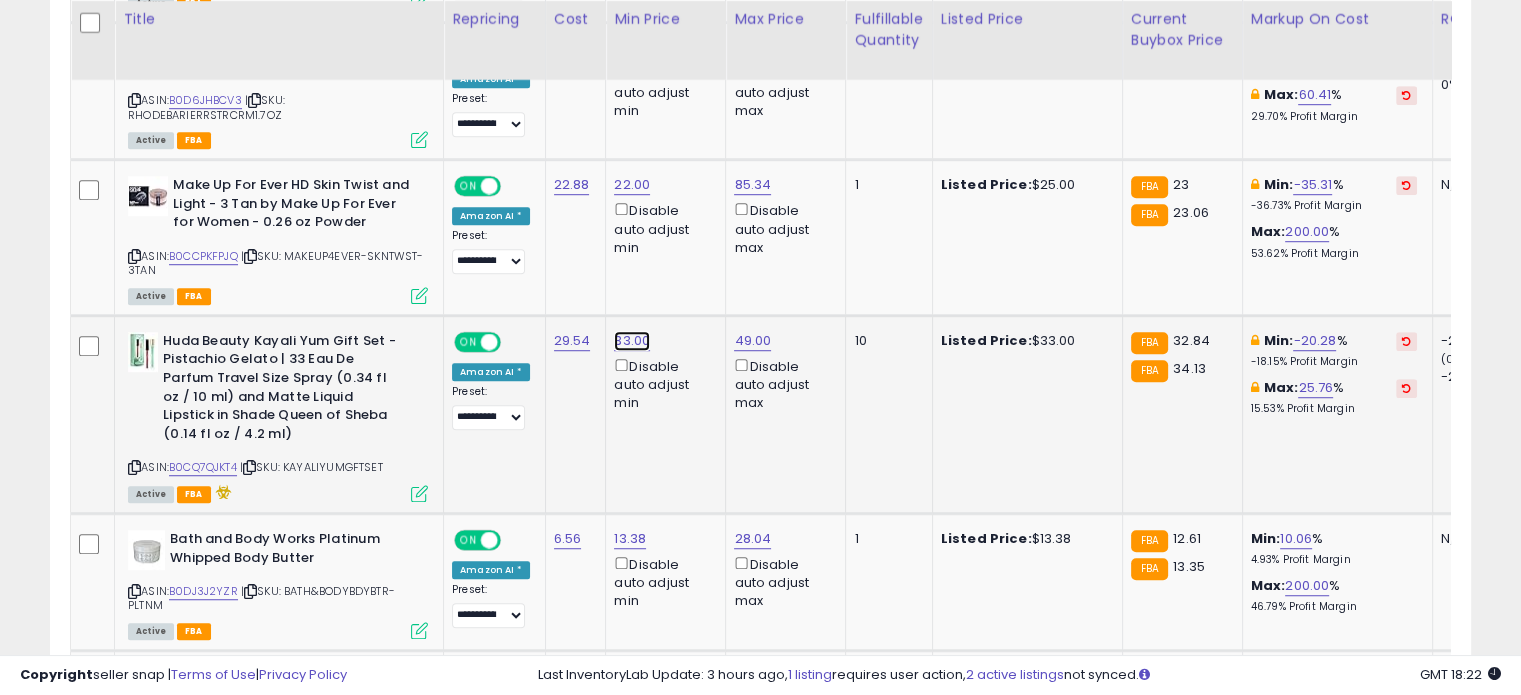 click on "33.00" at bounding box center (632, -226) 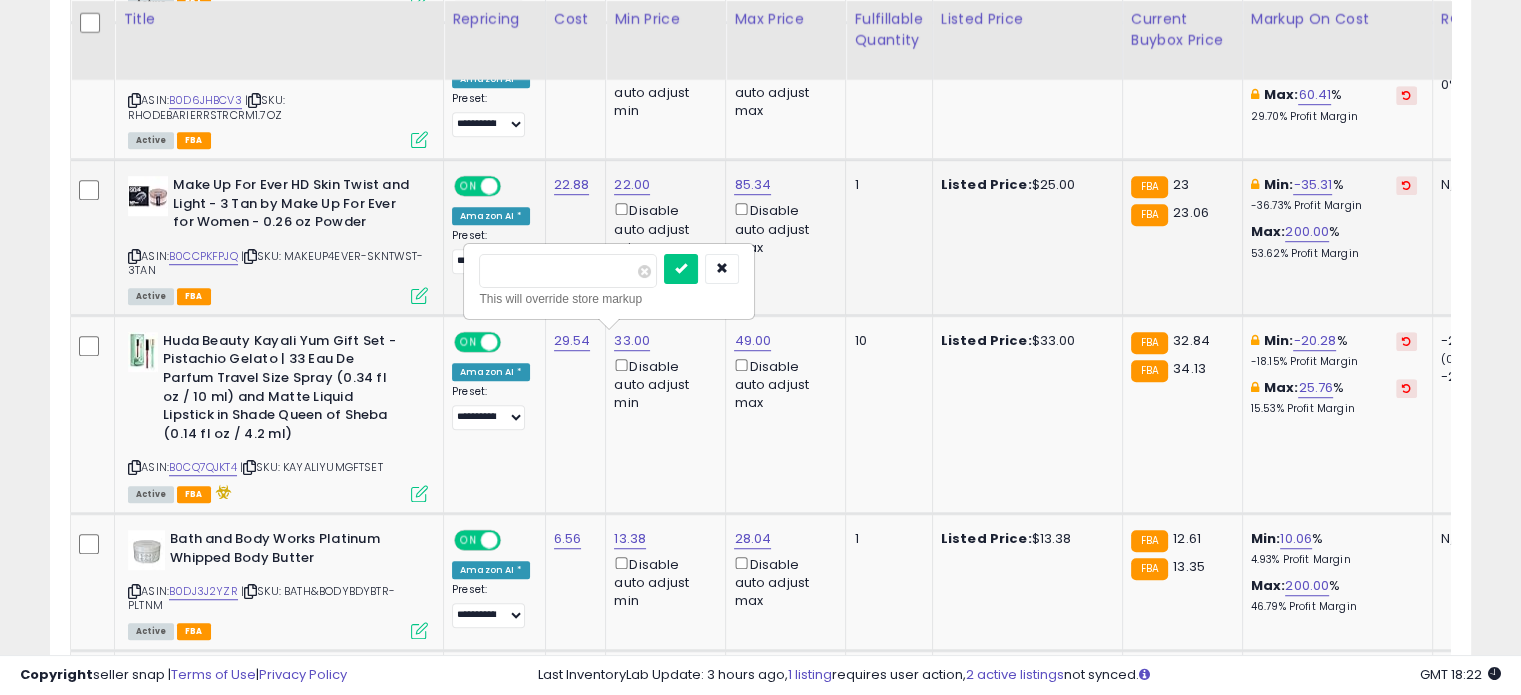 drag, startPoint x: 580, startPoint y: 275, endPoint x: 244, endPoint y: 290, distance: 336.33466 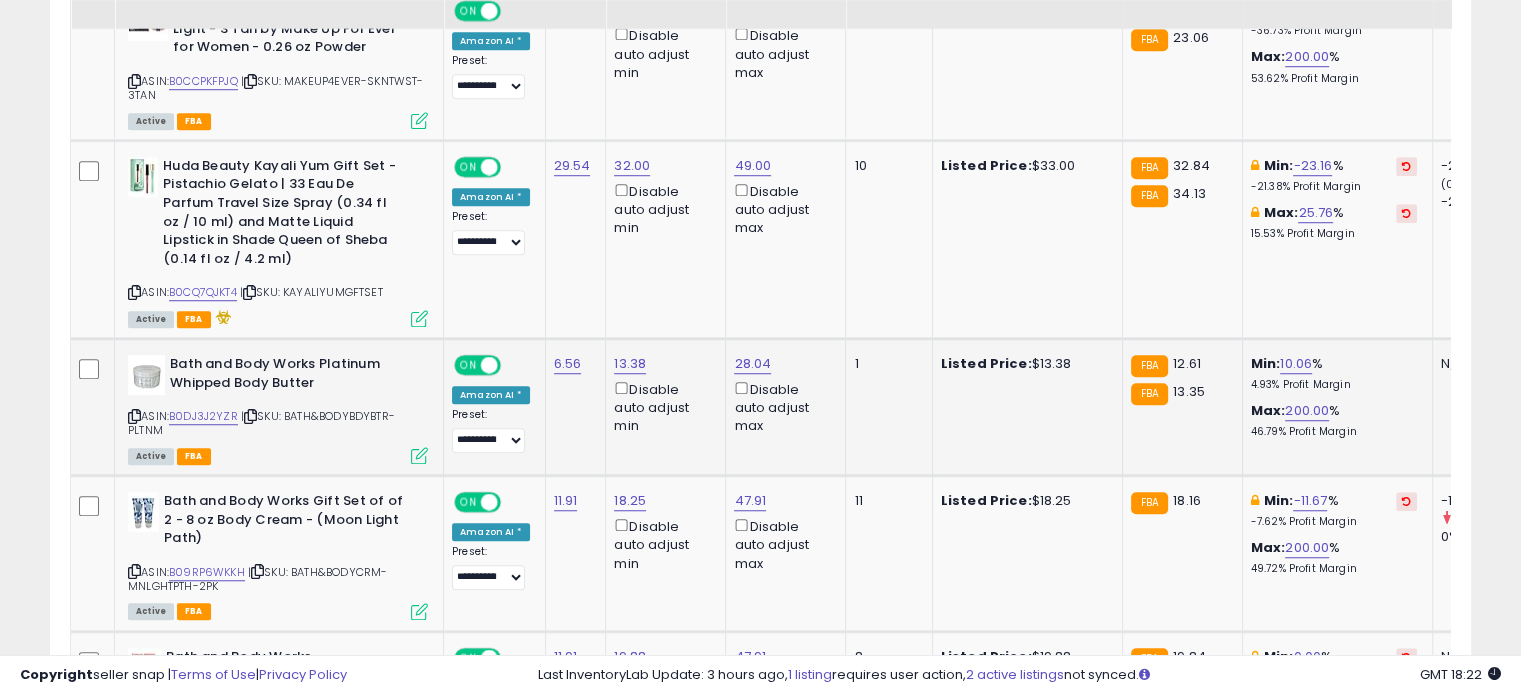 scroll, scrollTop: 1500, scrollLeft: 0, axis: vertical 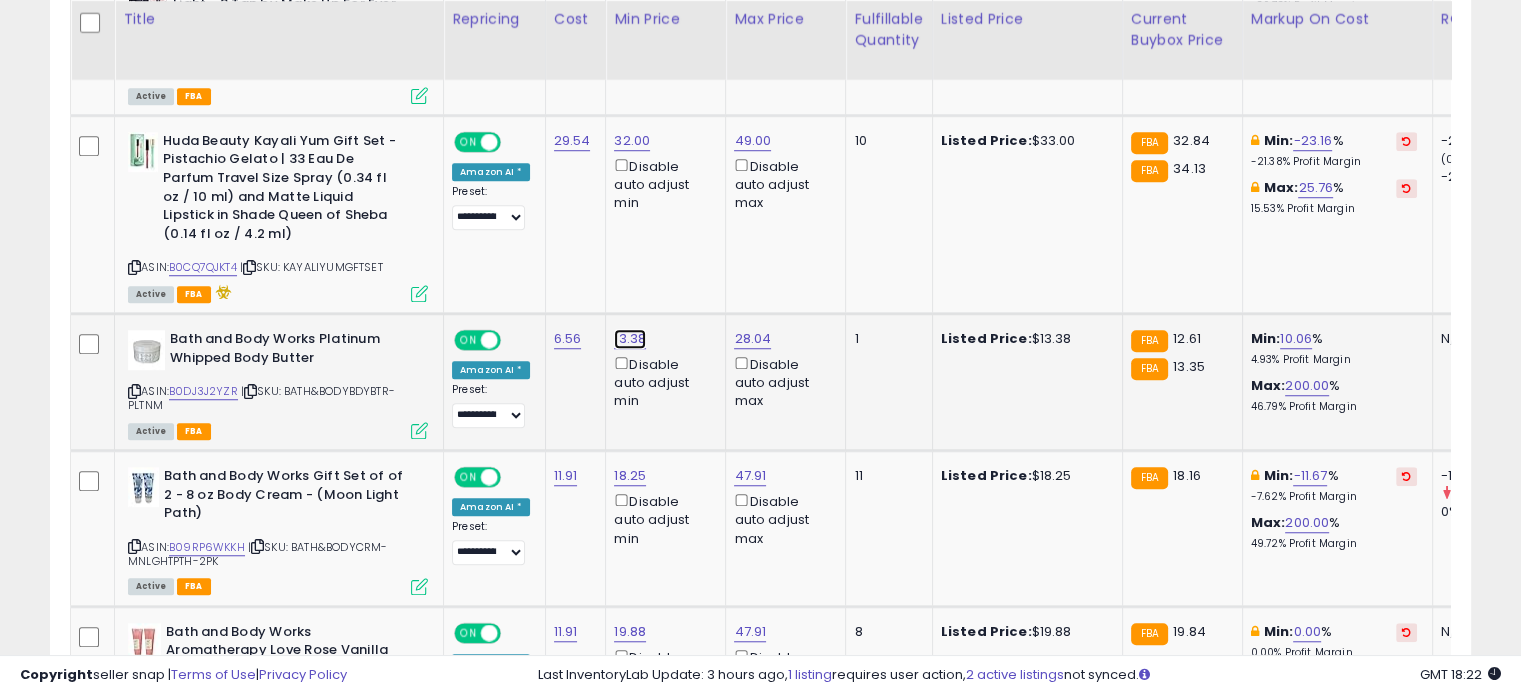 click on "13.38" at bounding box center (632, -426) 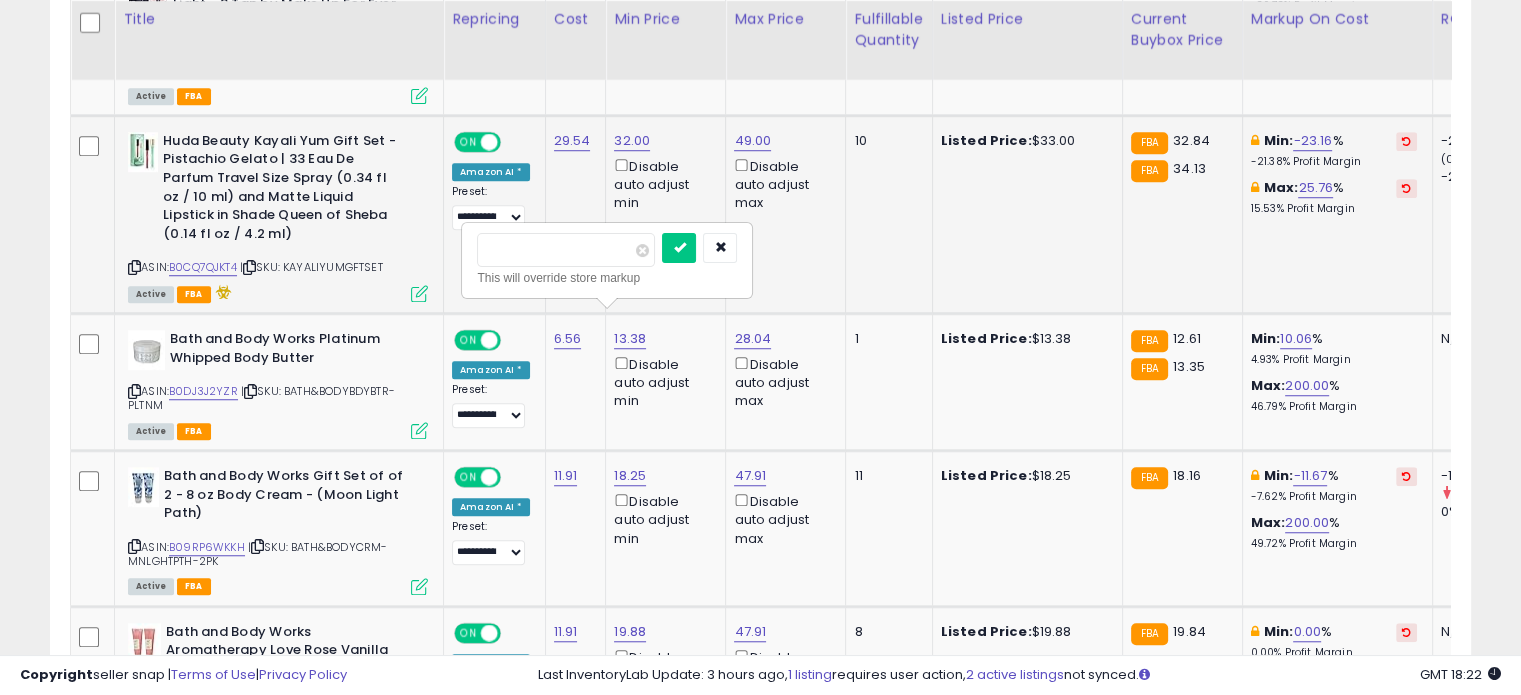 drag, startPoint x: 557, startPoint y: 244, endPoint x: 292, endPoint y: 262, distance: 265.61063 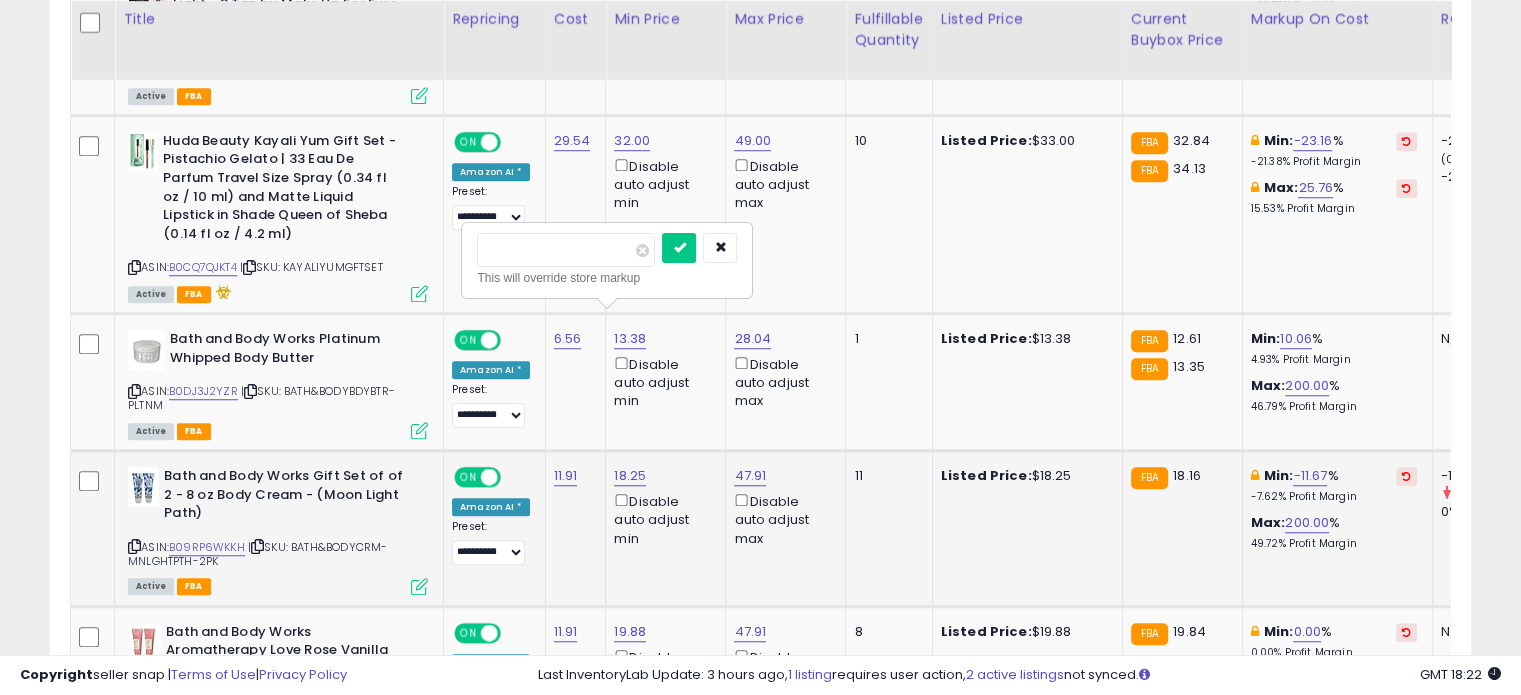type on "**" 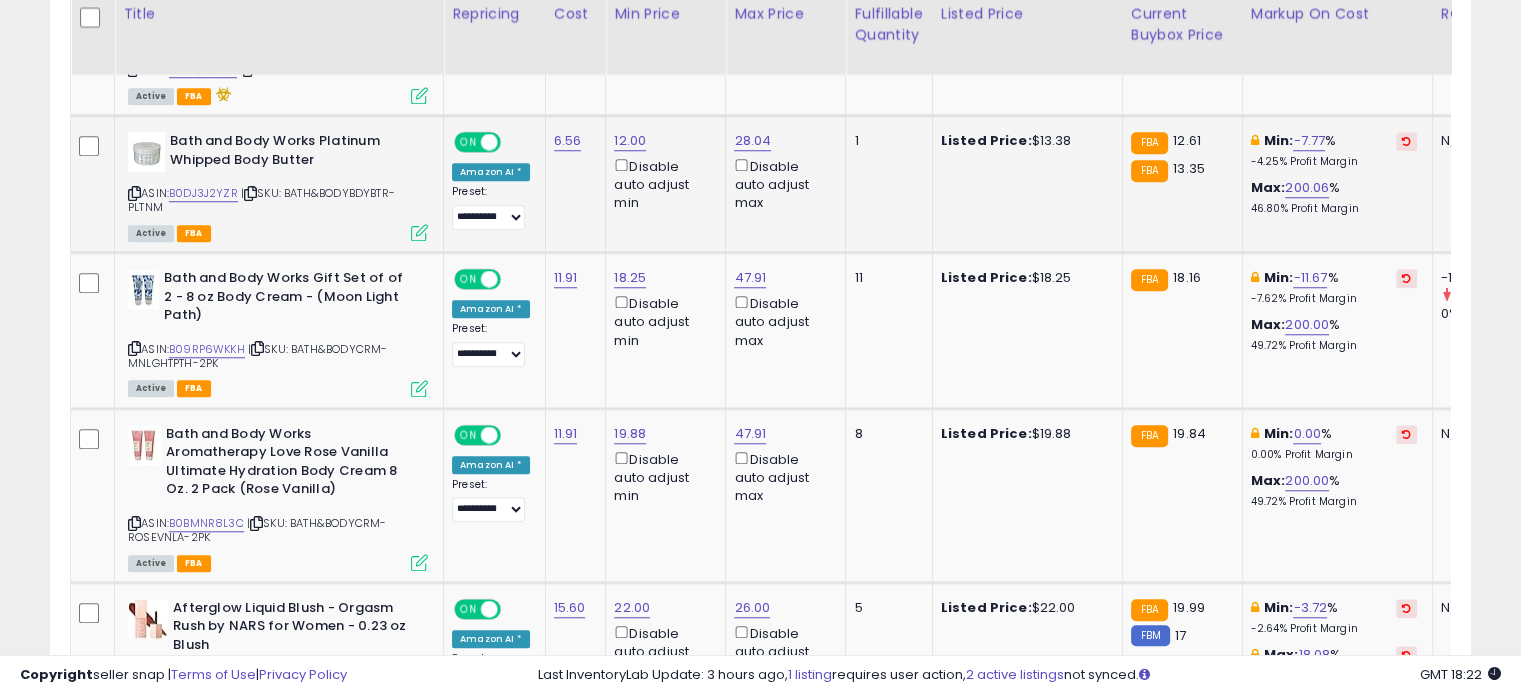scroll, scrollTop: 1700, scrollLeft: 0, axis: vertical 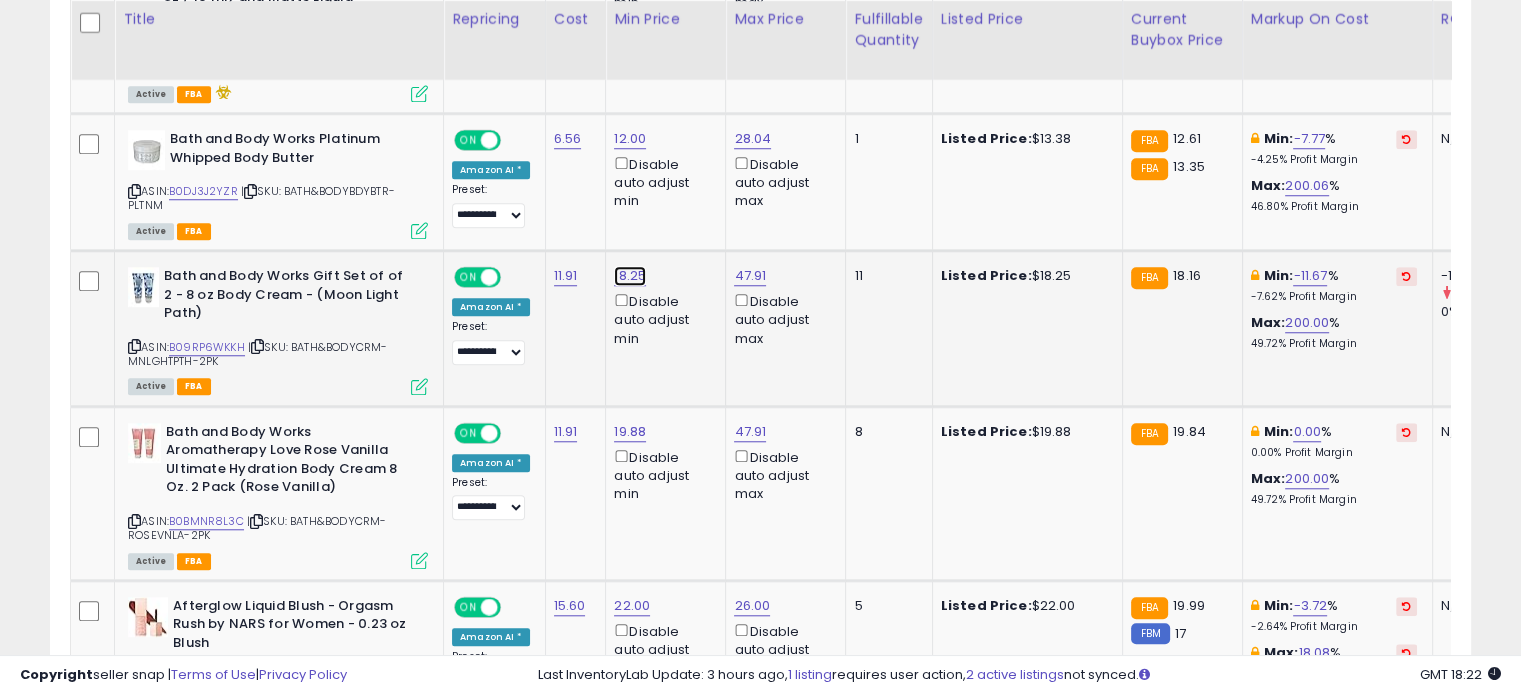 click on "18.25" at bounding box center (632, -626) 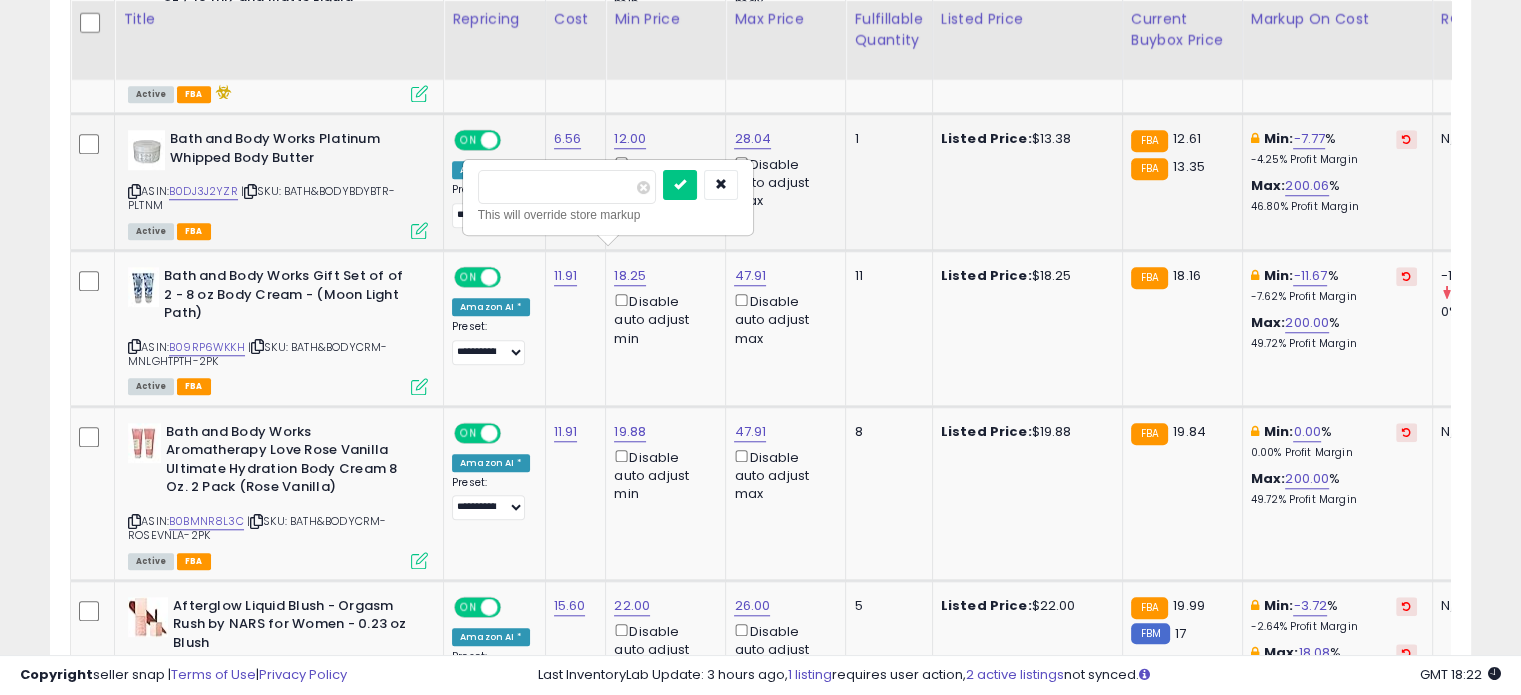 drag, startPoint x: 593, startPoint y: 185, endPoint x: 224, endPoint y: 168, distance: 369.3914 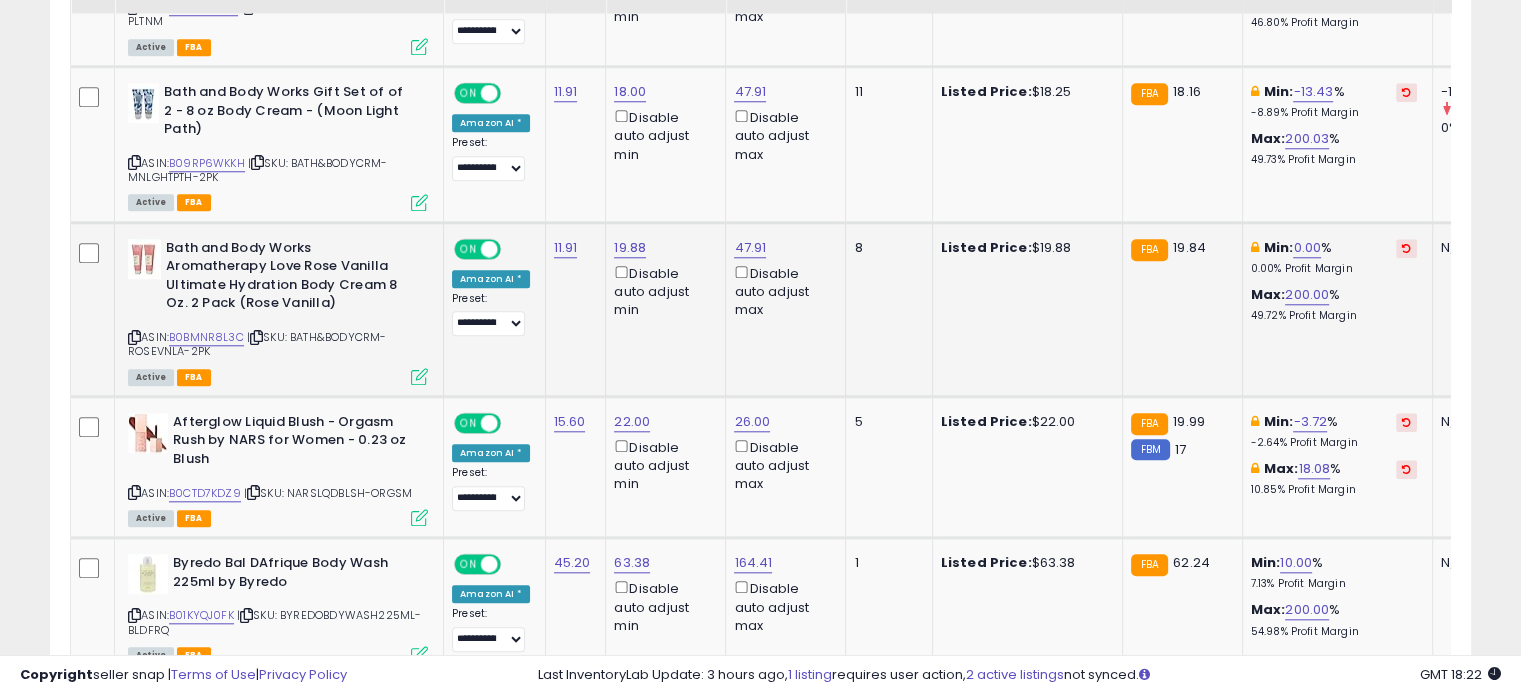 scroll, scrollTop: 1900, scrollLeft: 0, axis: vertical 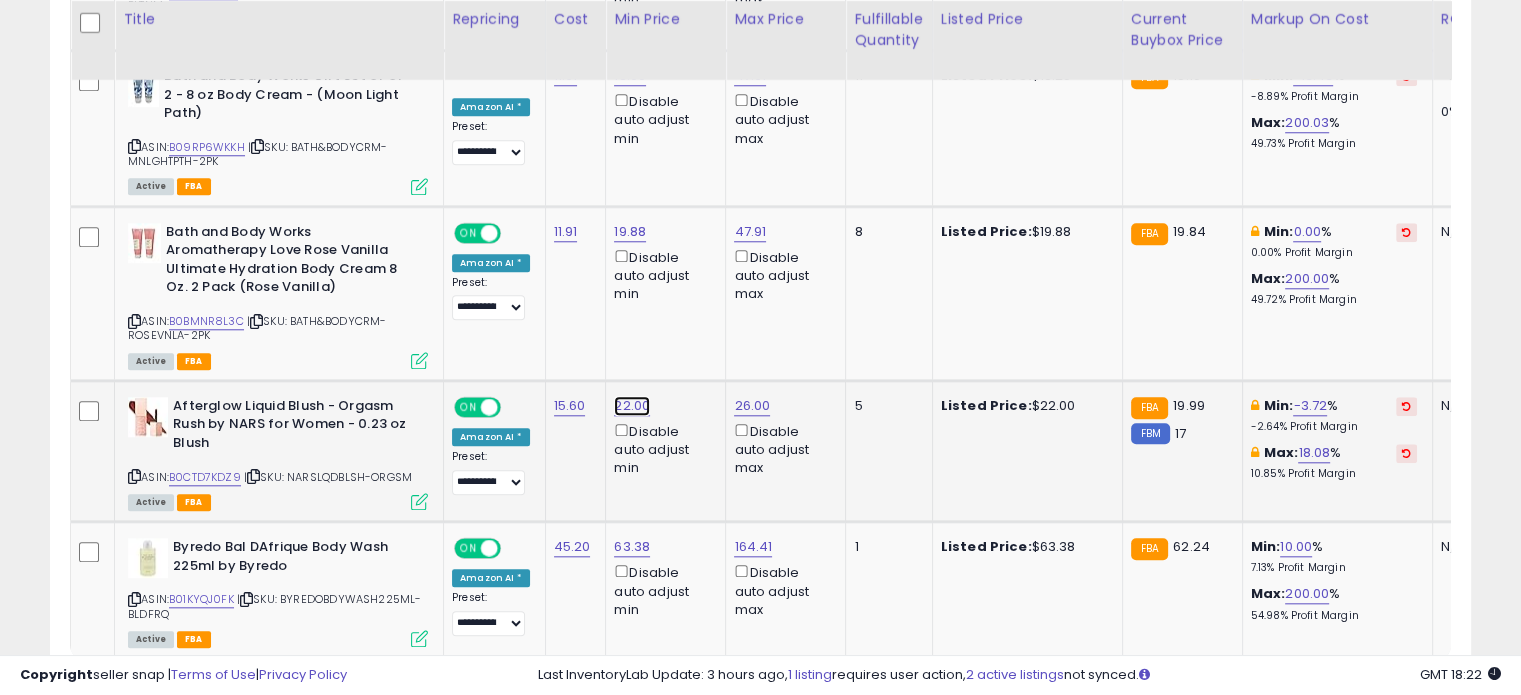click on "22.00" at bounding box center [632, -826] 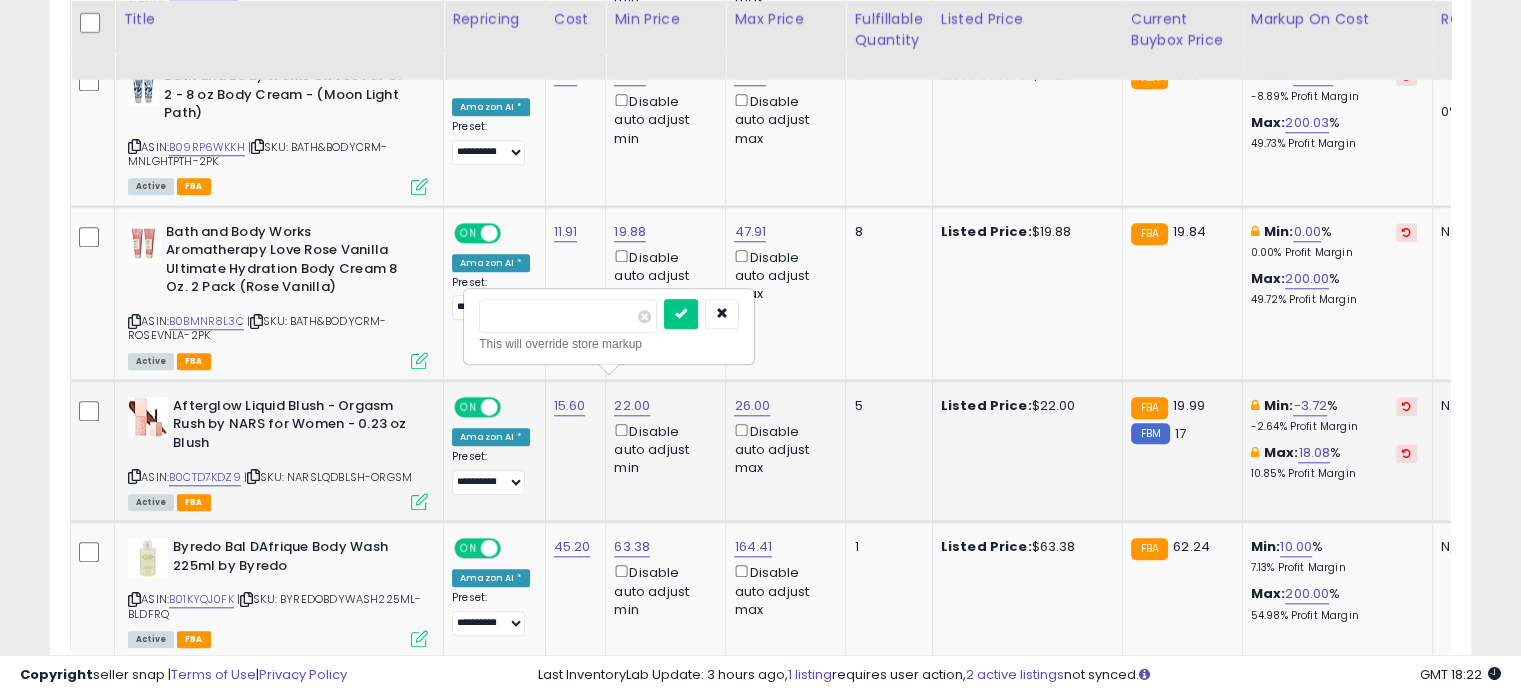 drag, startPoint x: 580, startPoint y: 291, endPoint x: 555, endPoint y: 299, distance: 26.24881 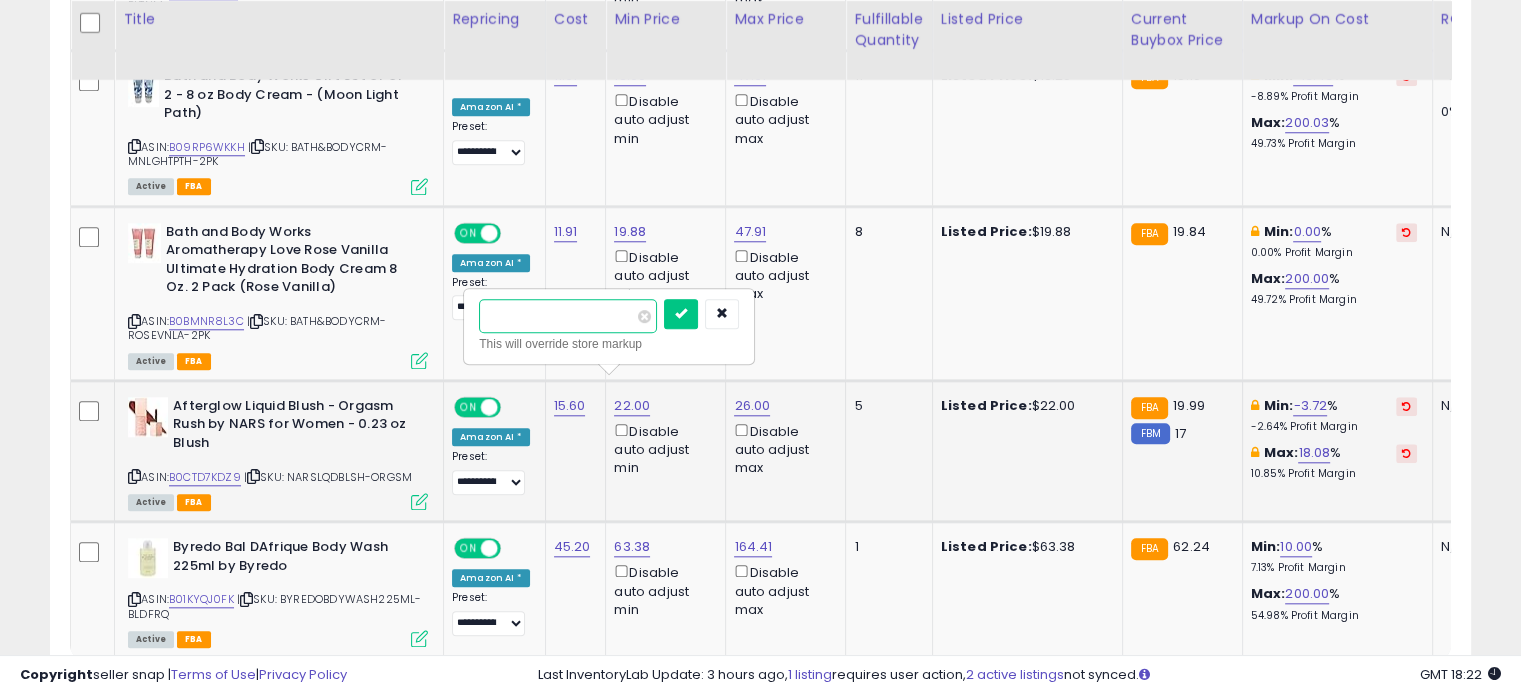 click on "*****" at bounding box center [568, 316] 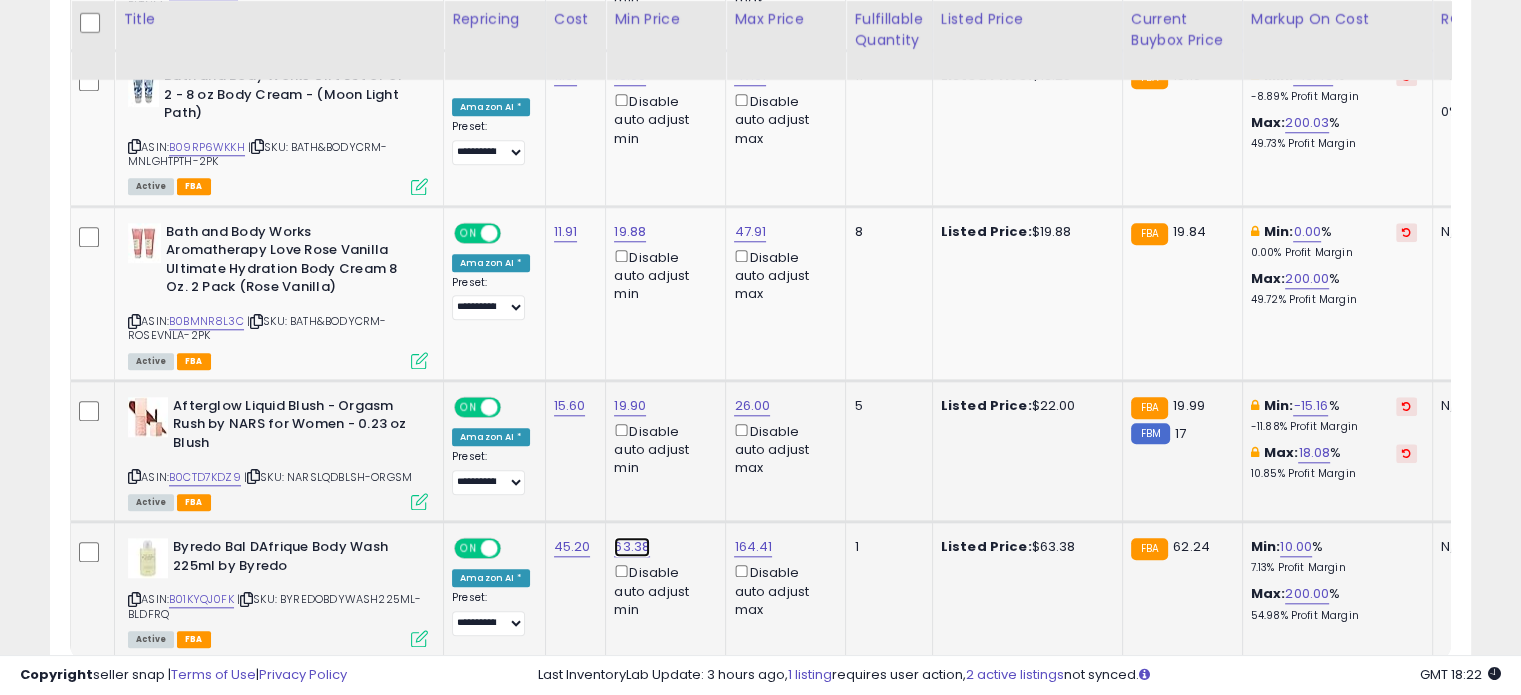 click on "63.38" at bounding box center (632, -826) 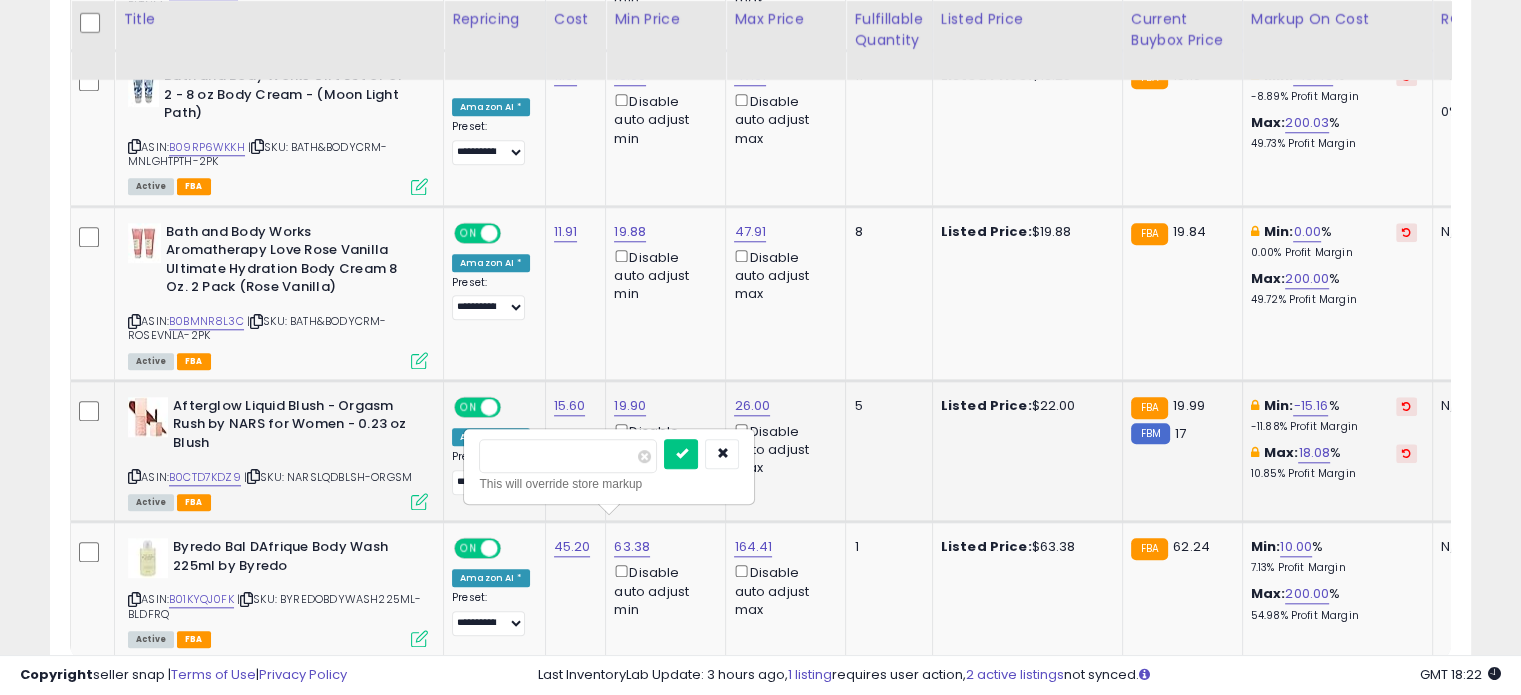 drag, startPoint x: 435, startPoint y: 447, endPoint x: 424, endPoint y: 435, distance: 16.27882 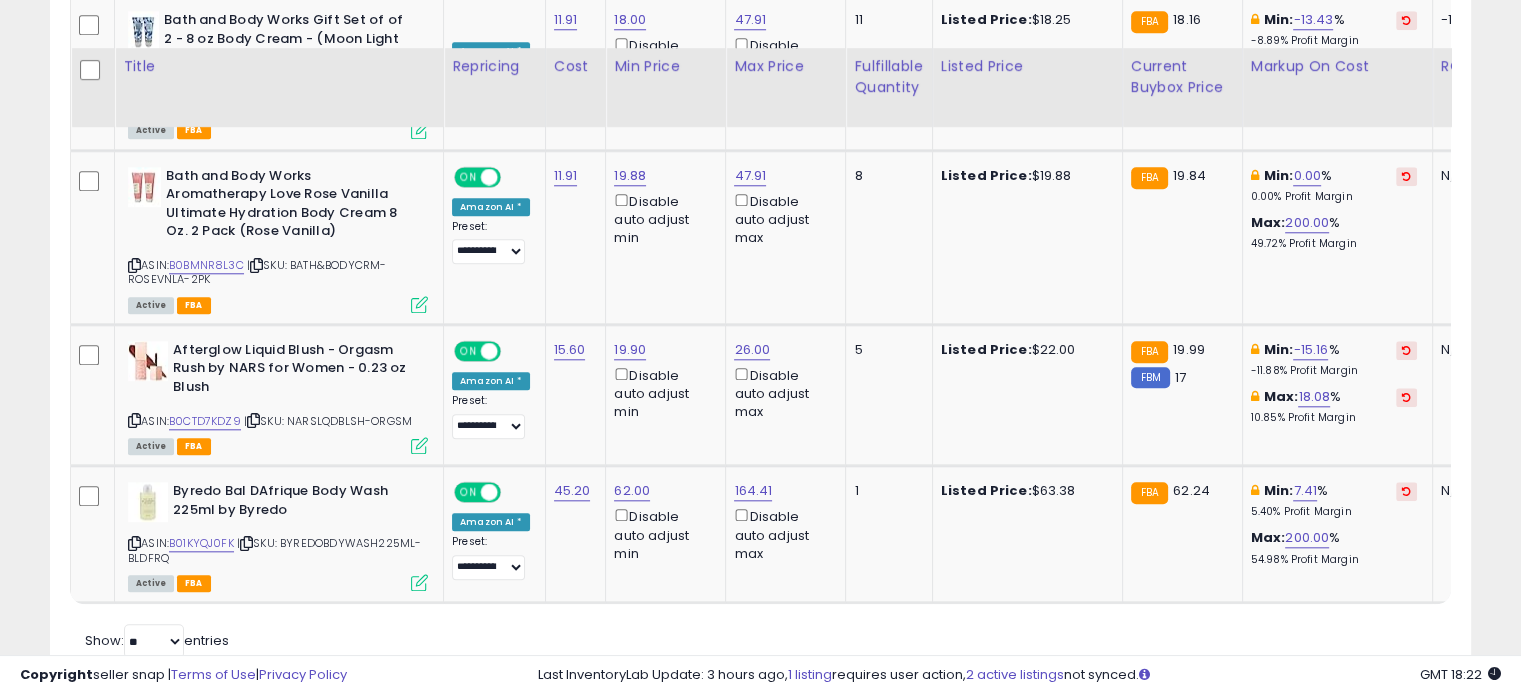 scroll, scrollTop: 2009, scrollLeft: 0, axis: vertical 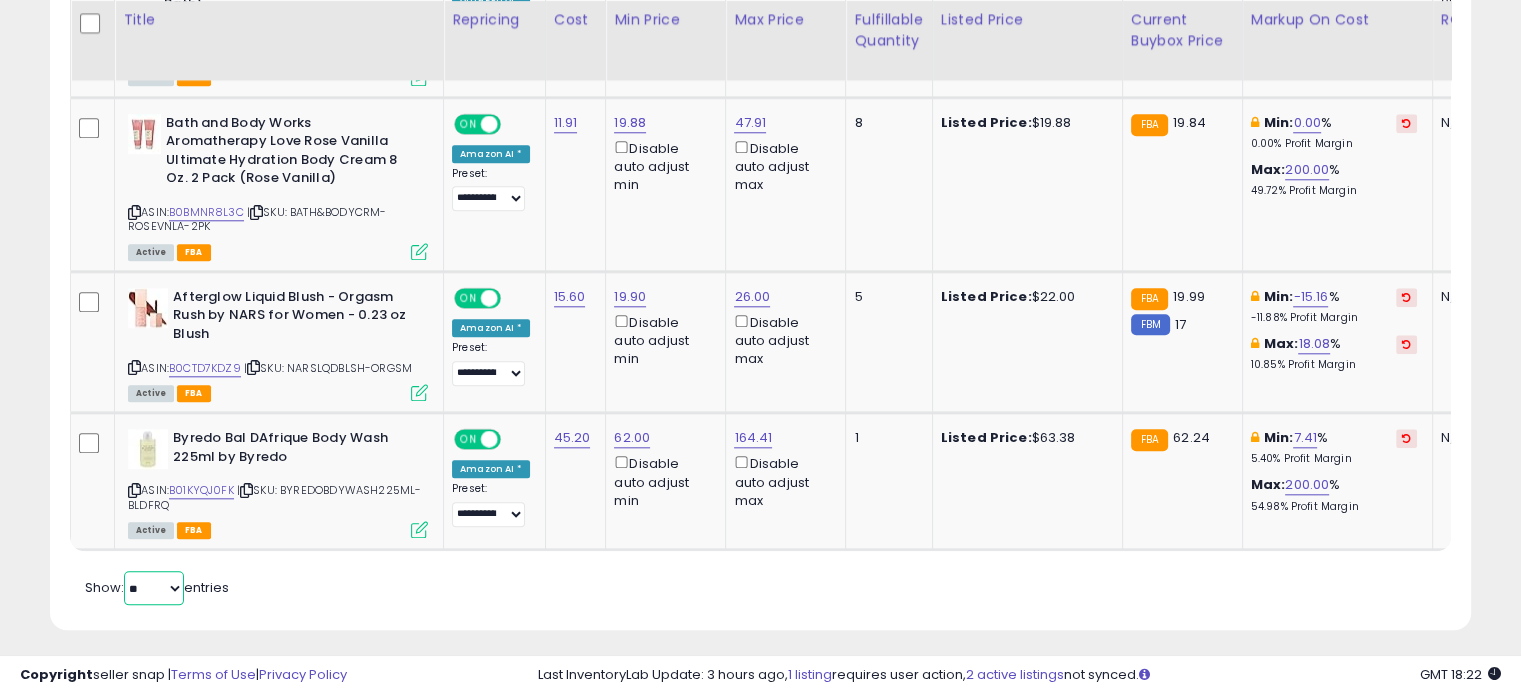 drag, startPoint x: 158, startPoint y: 583, endPoint x: 158, endPoint y: 570, distance: 13 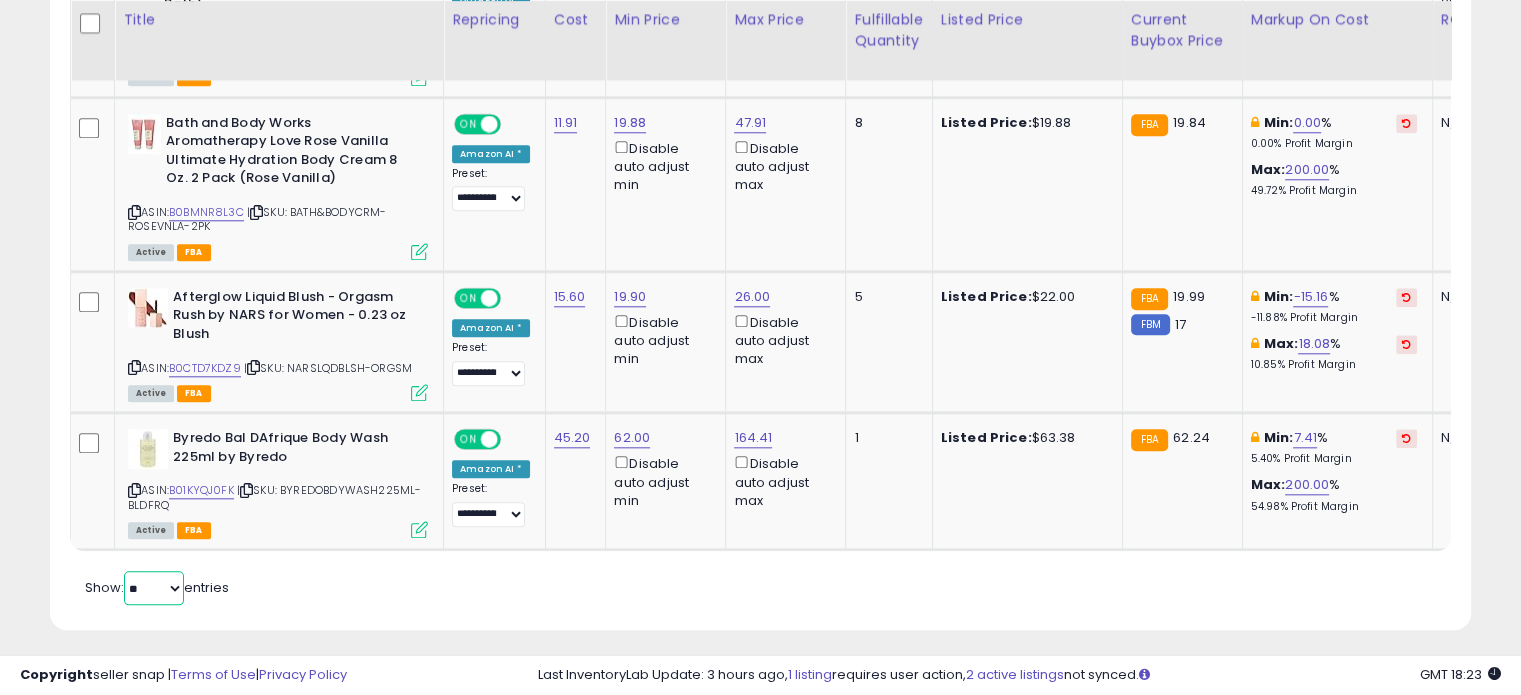select on "**" 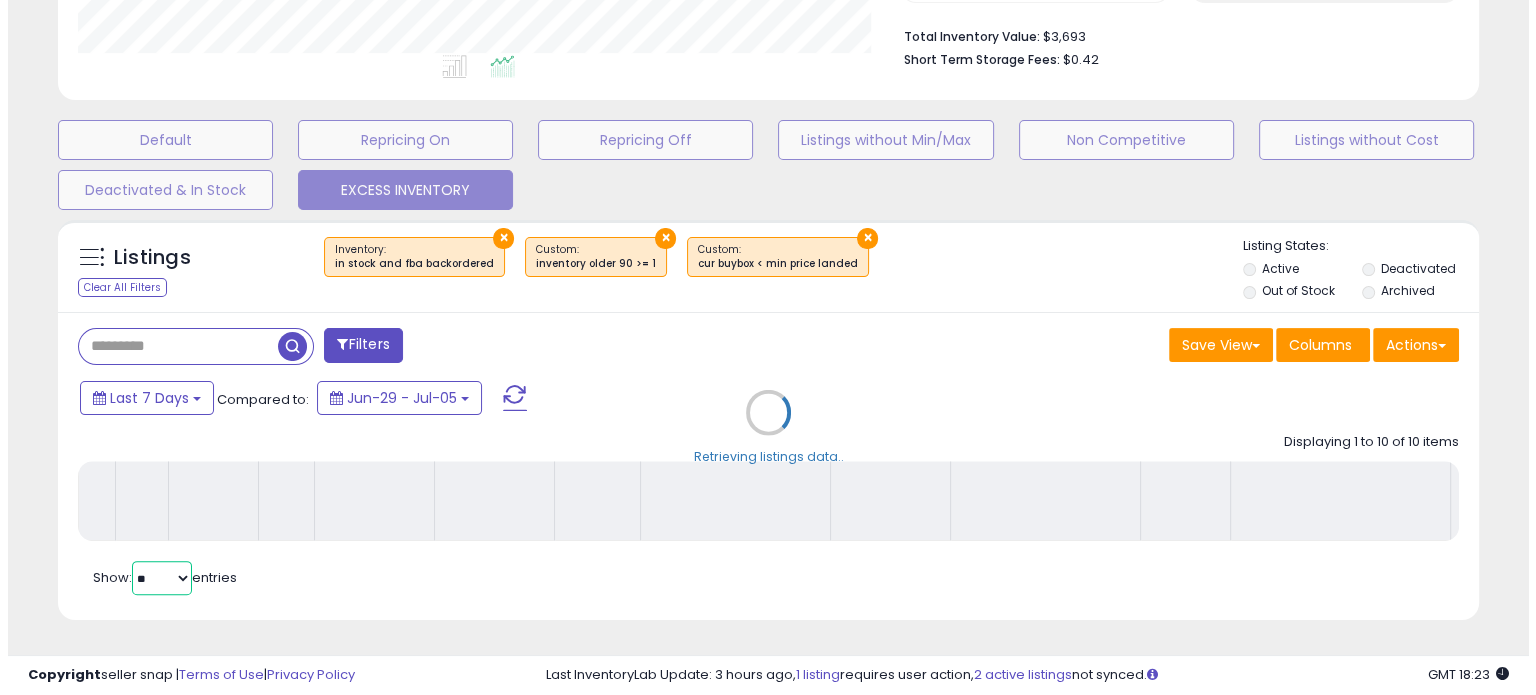 scroll, scrollTop: 524, scrollLeft: 0, axis: vertical 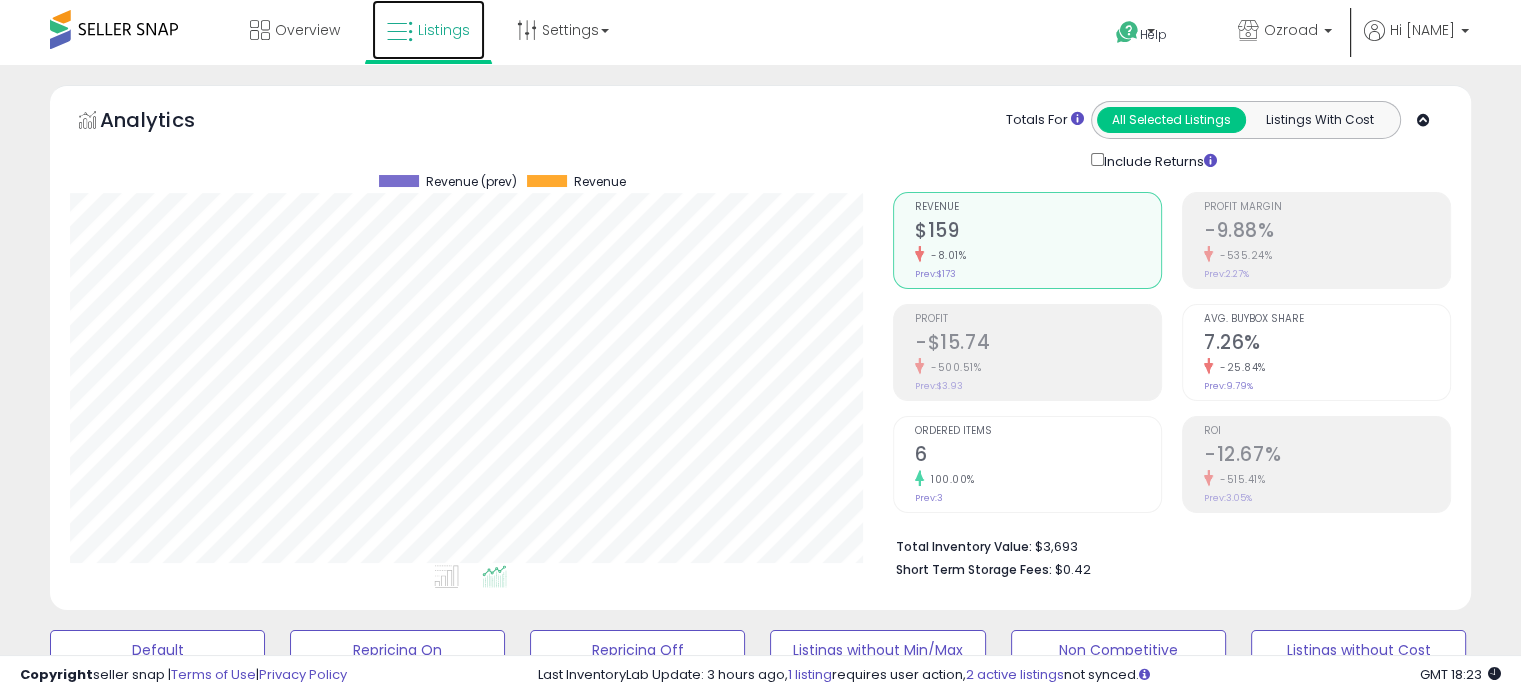 click at bounding box center [400, 32] 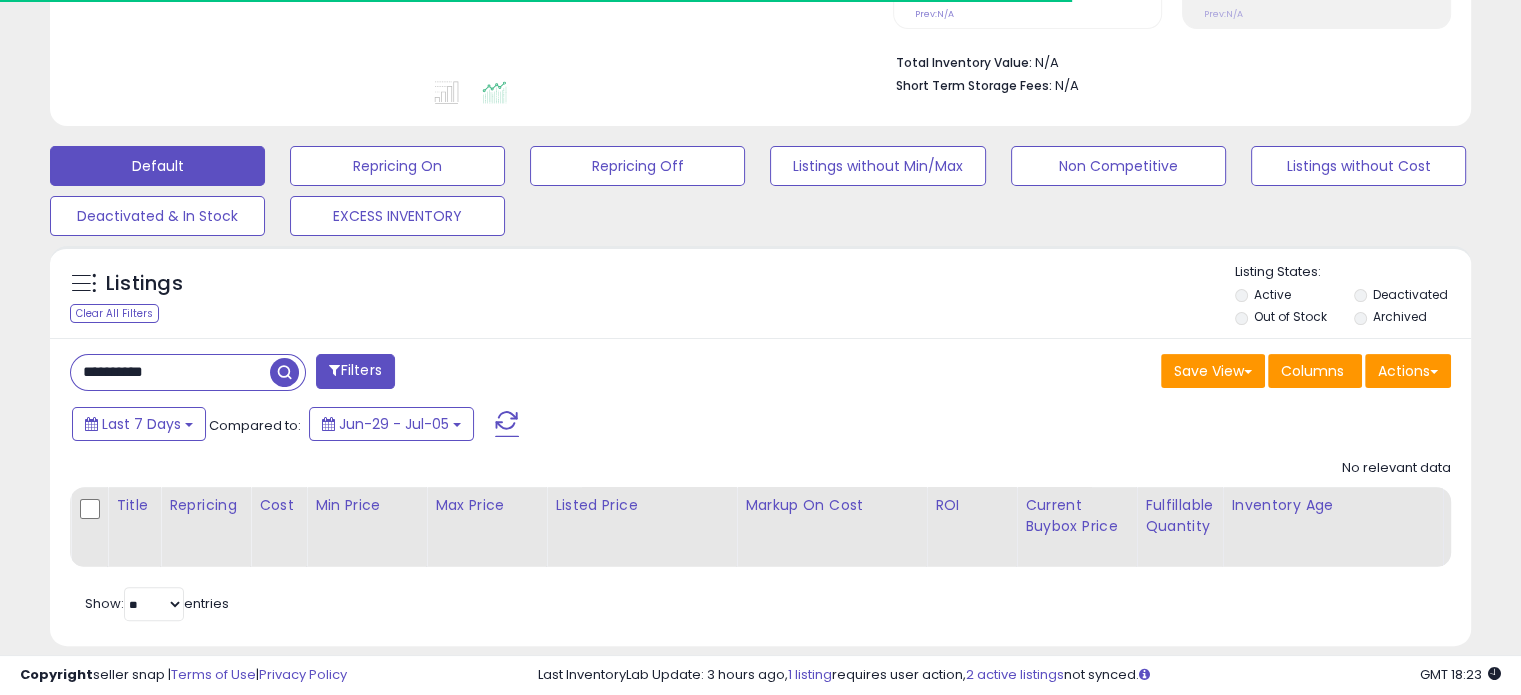 scroll, scrollTop: 500, scrollLeft: 0, axis: vertical 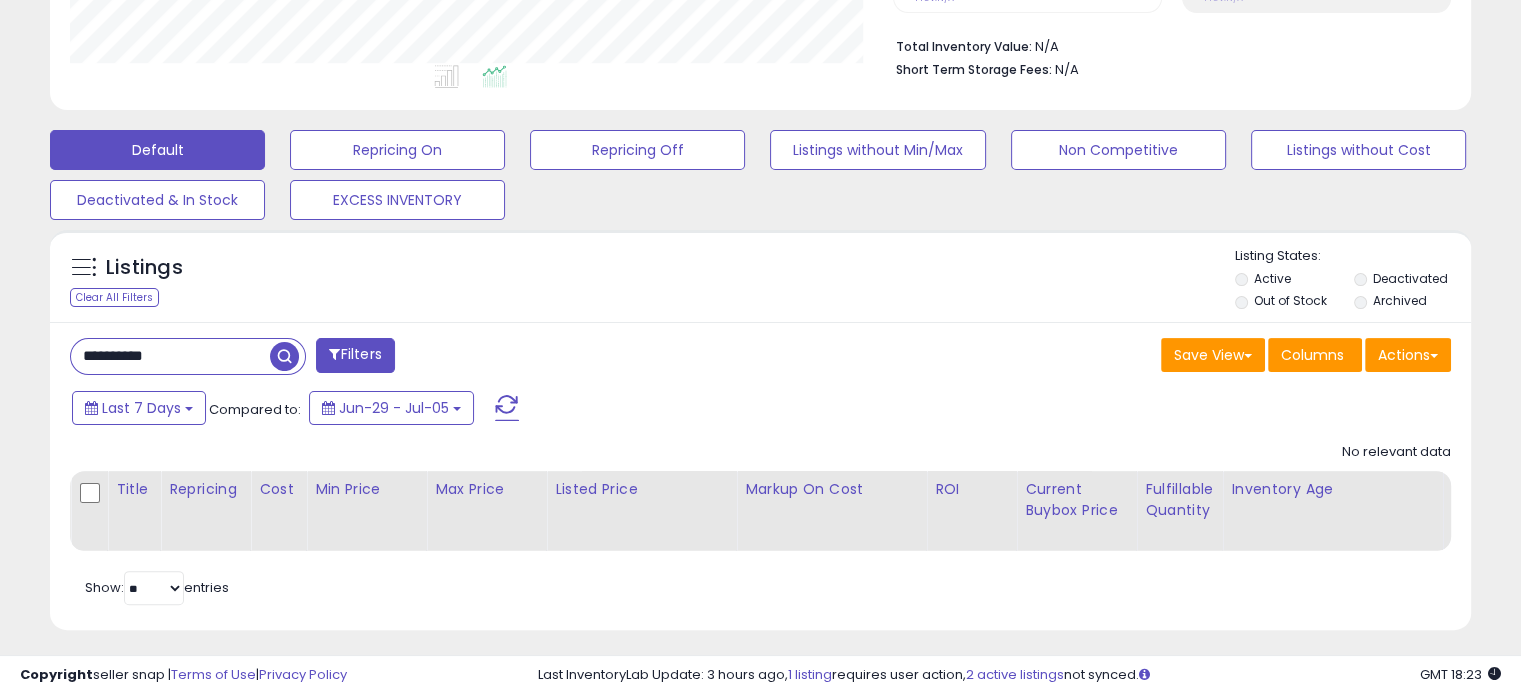 click on "**********" at bounding box center [170, 356] 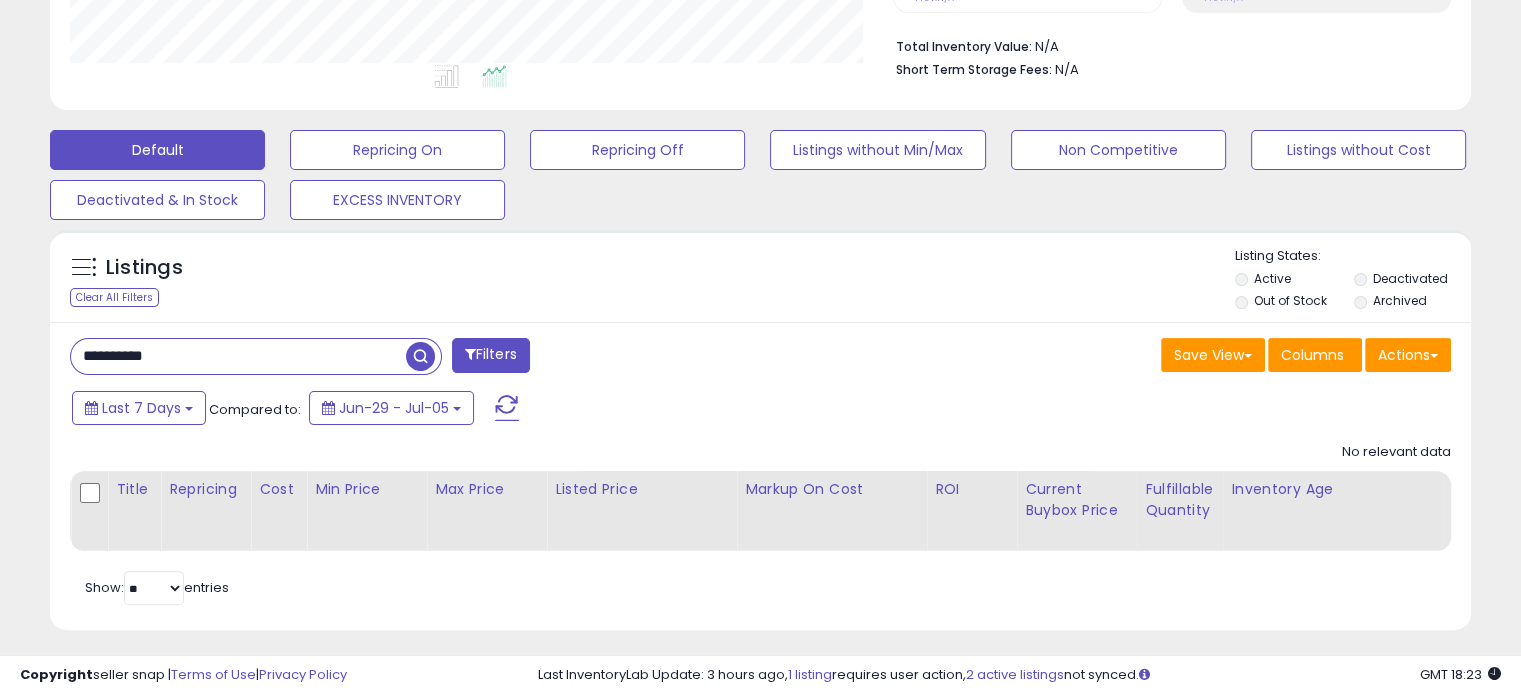click on "**********" at bounding box center (238, 356) 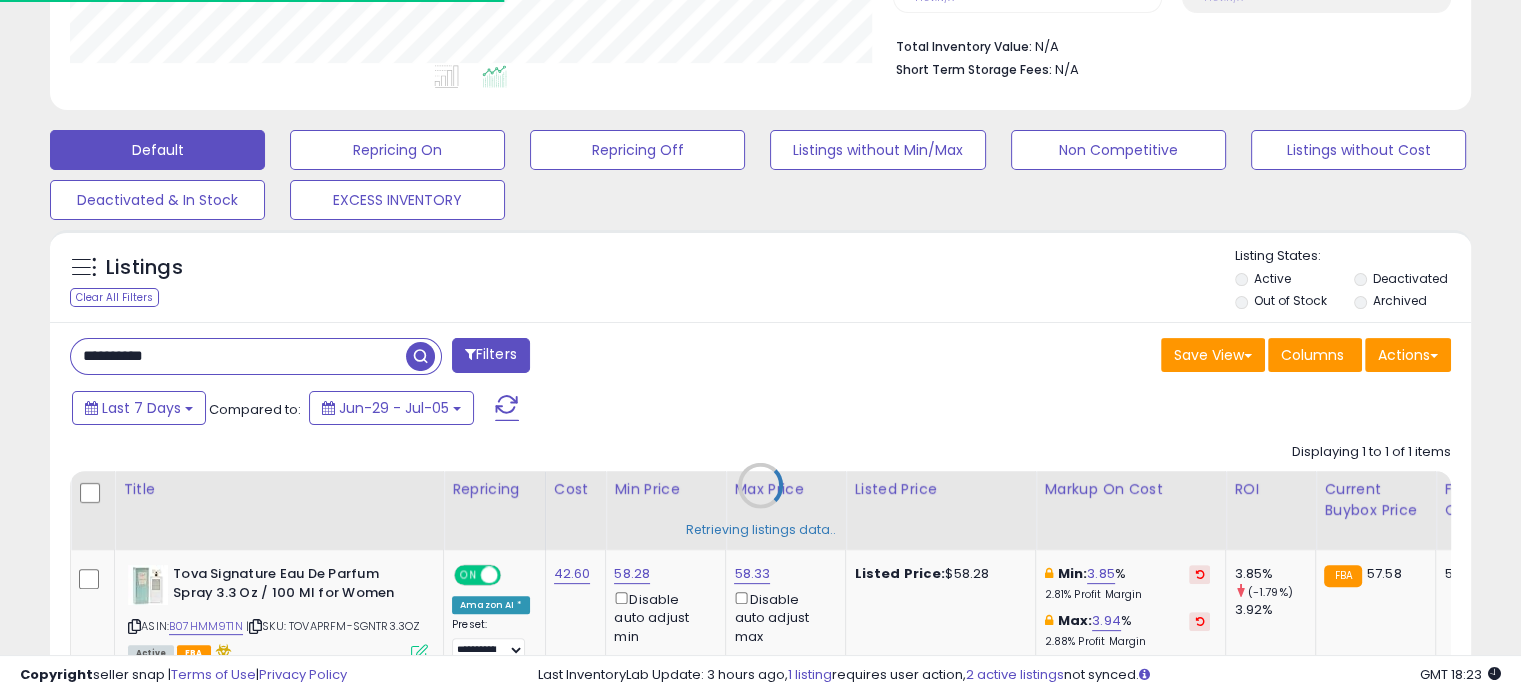 scroll, scrollTop: 409, scrollLeft: 822, axis: both 